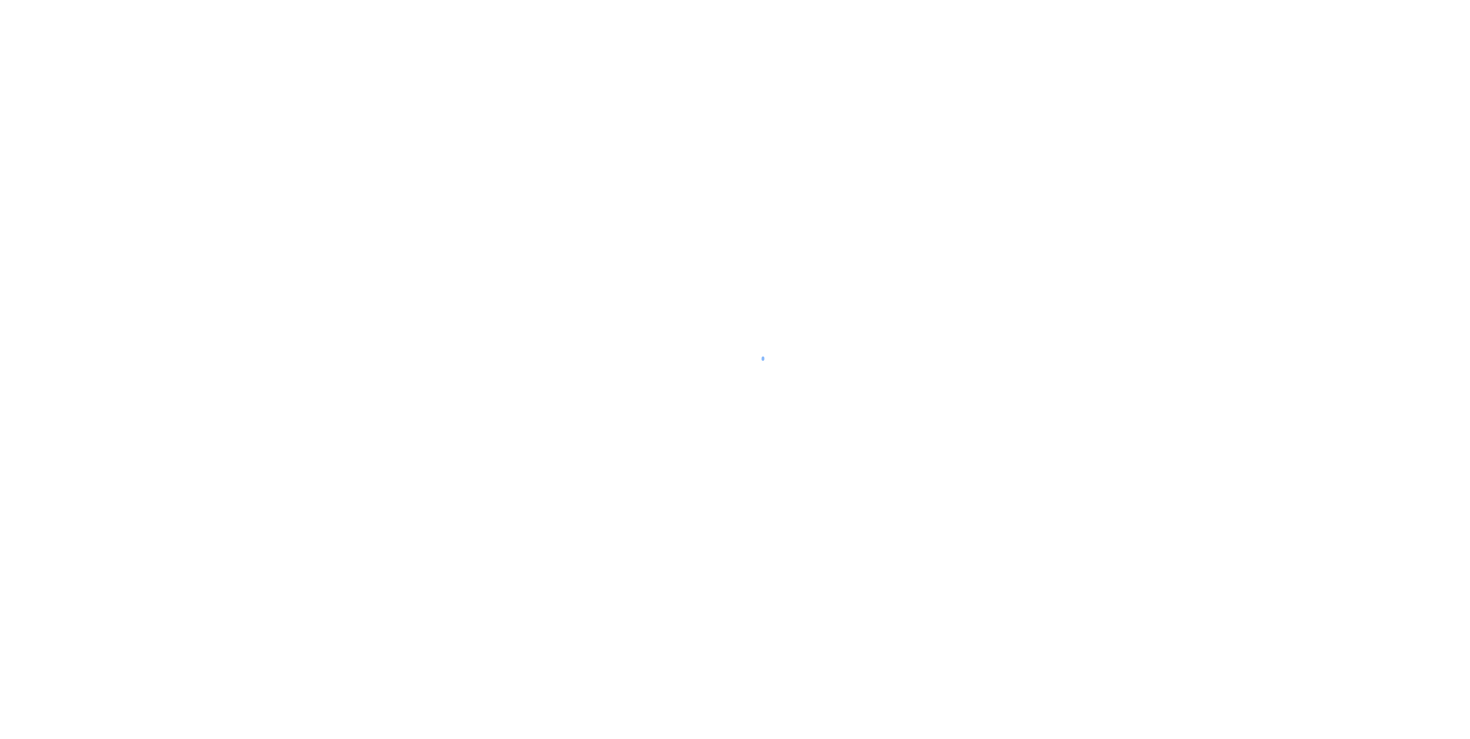 scroll, scrollTop: 0, scrollLeft: 0, axis: both 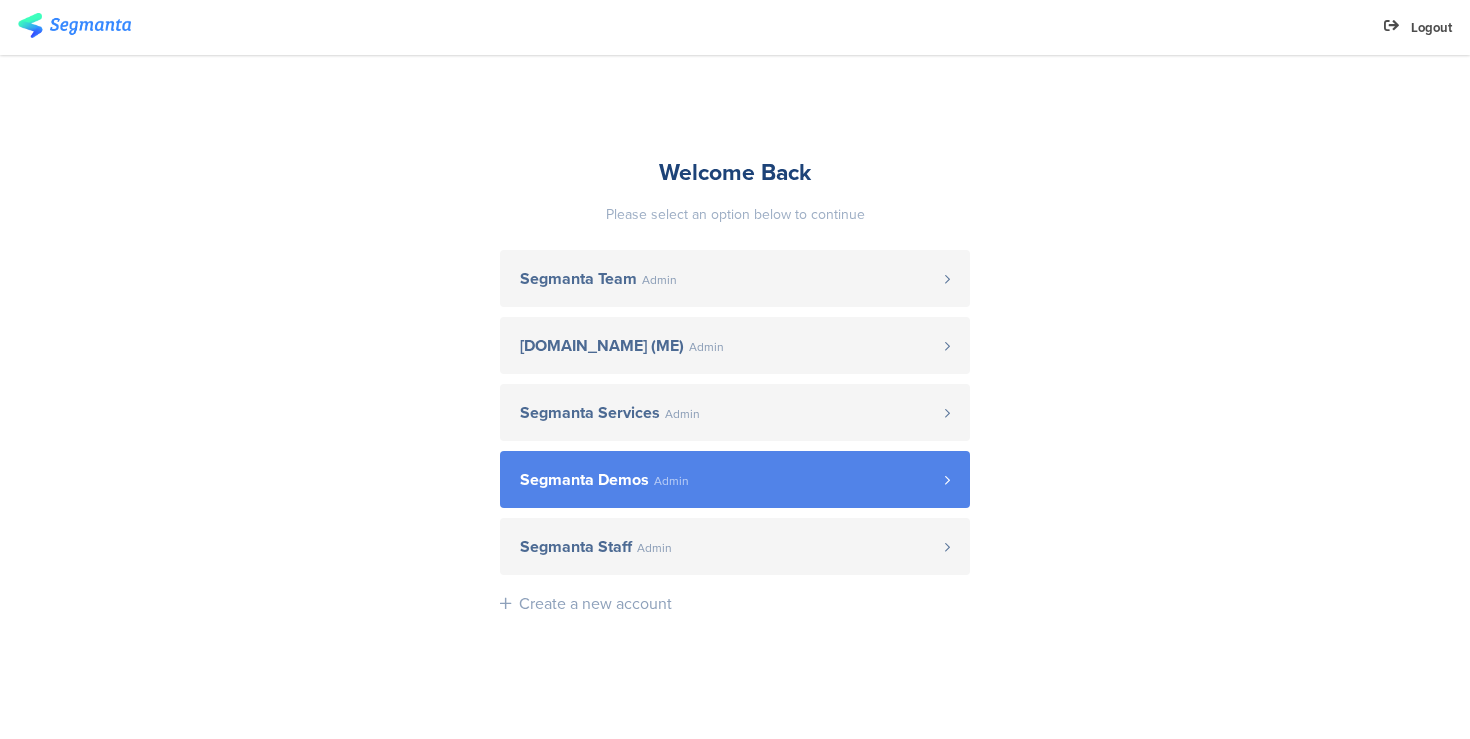 click on "Admin" at bounding box center (671, 481) 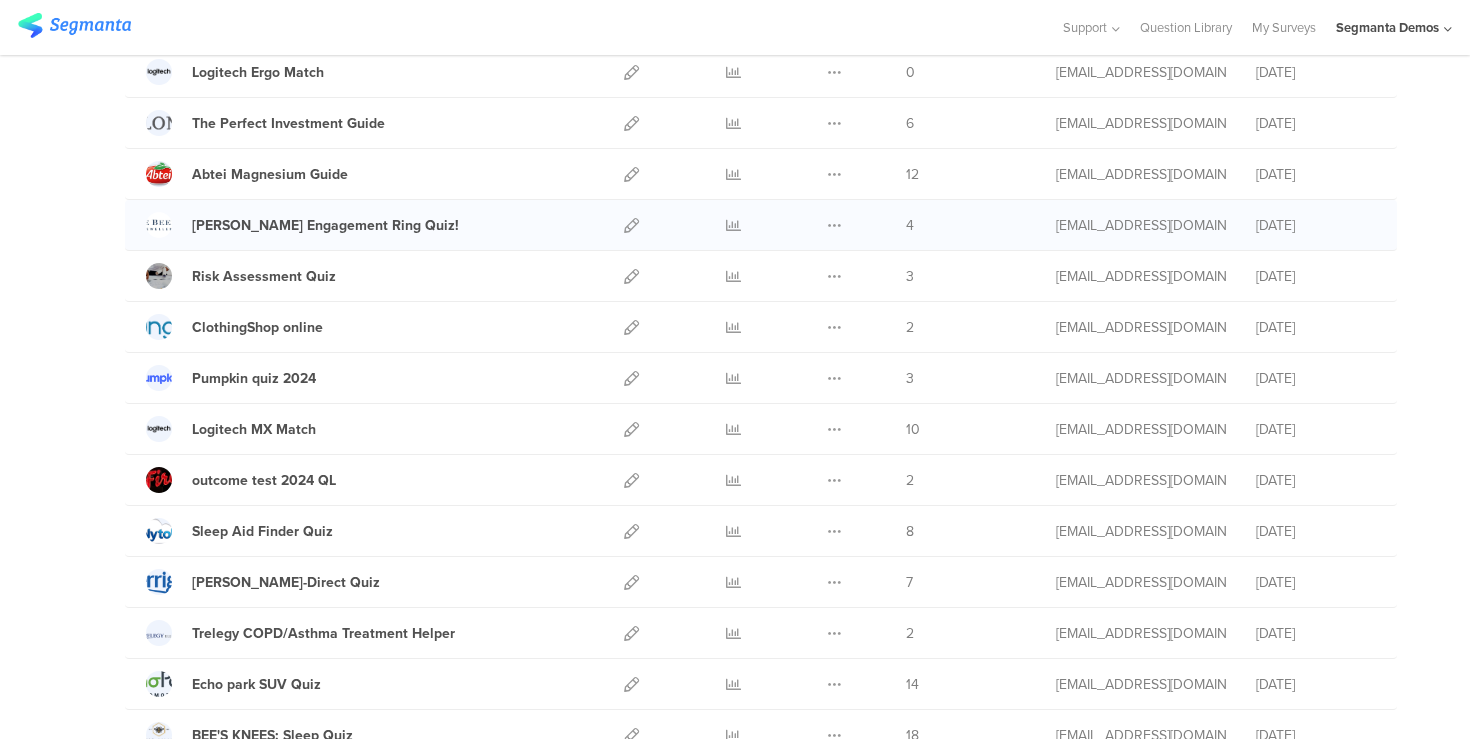 scroll, scrollTop: 636, scrollLeft: 0, axis: vertical 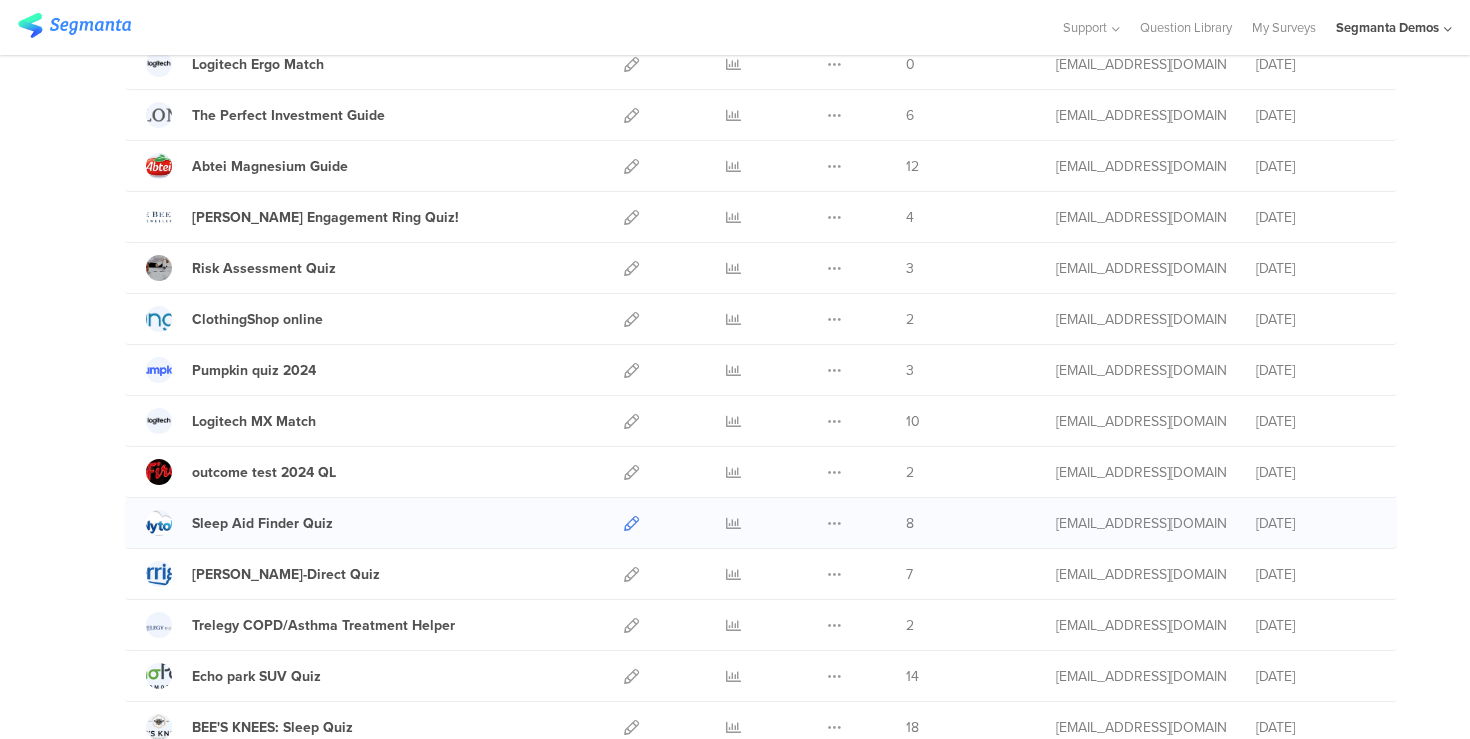 click at bounding box center (631, 523) 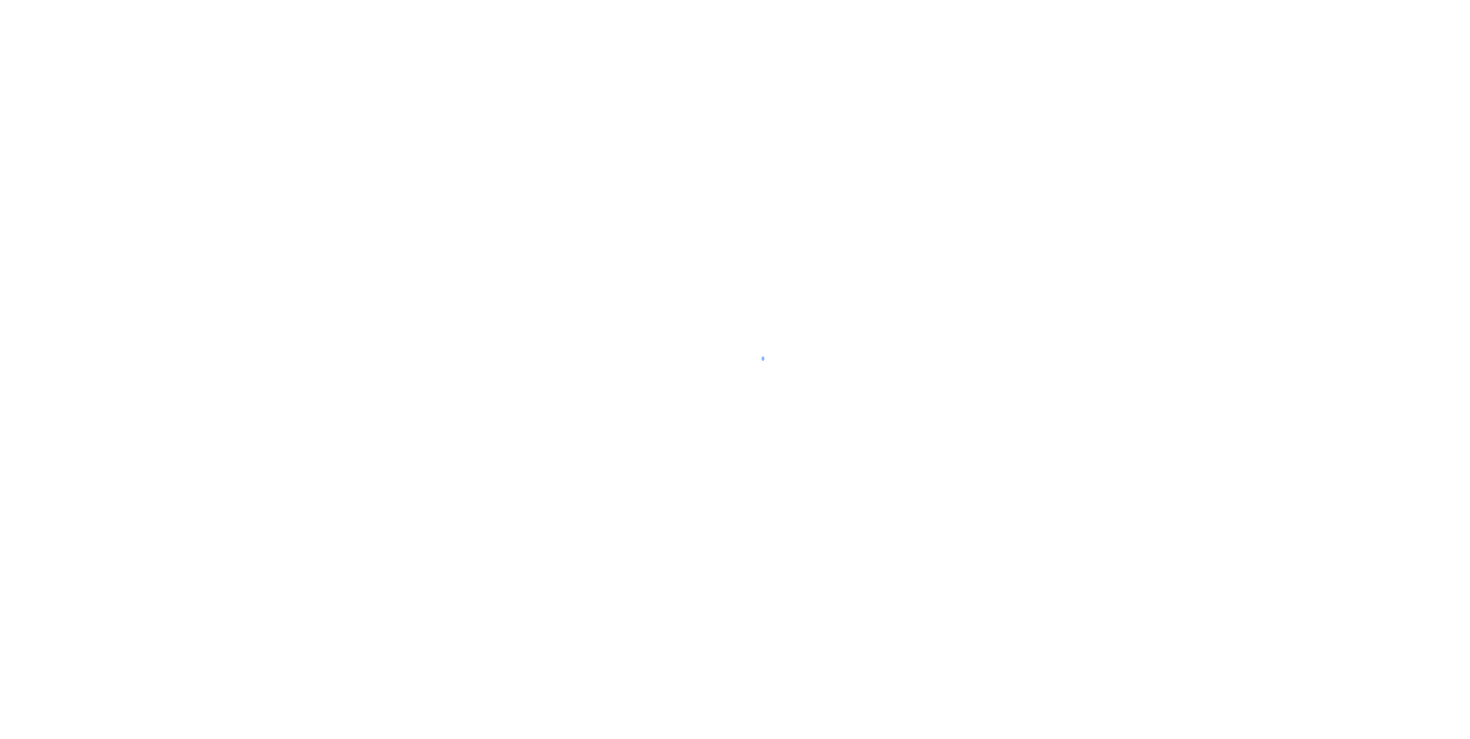 scroll, scrollTop: 0, scrollLeft: 0, axis: both 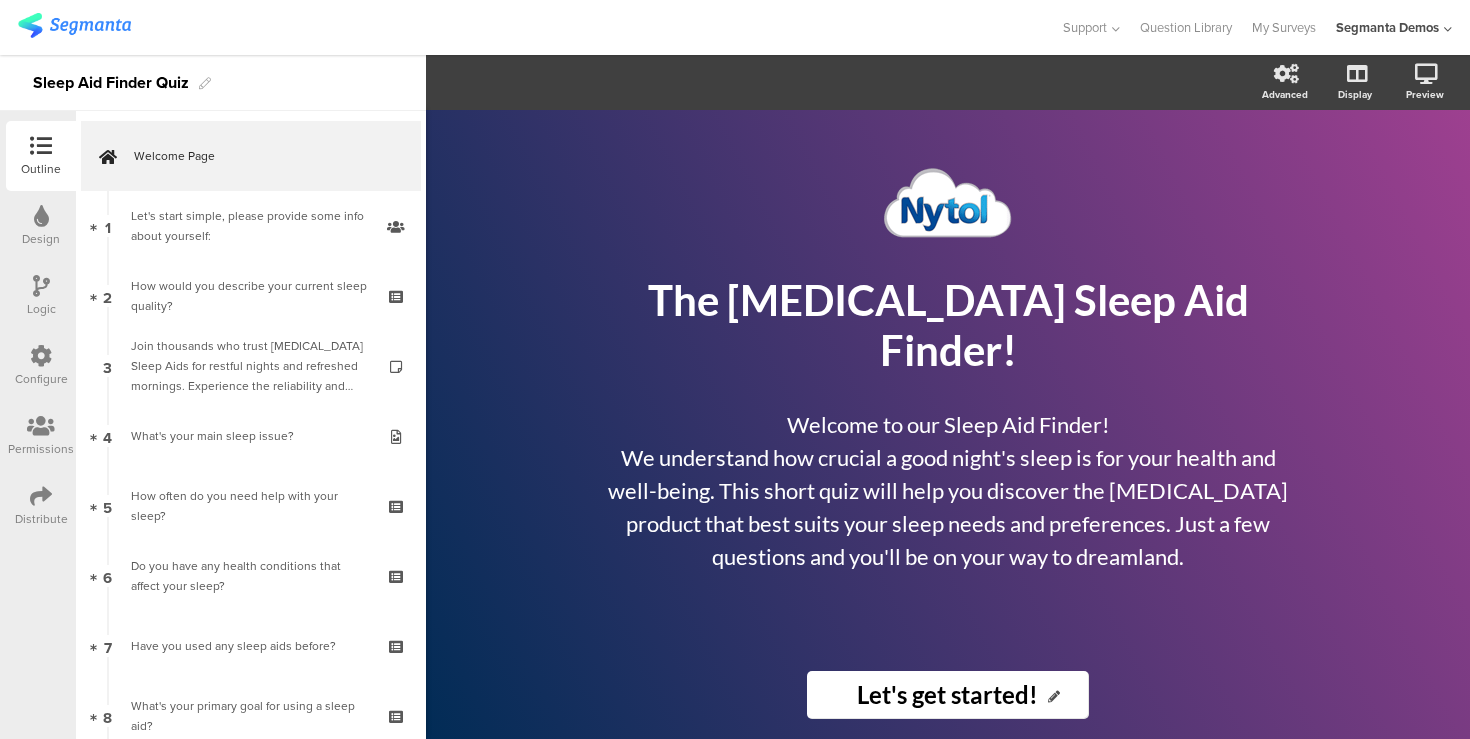 click at bounding box center (41, 496) 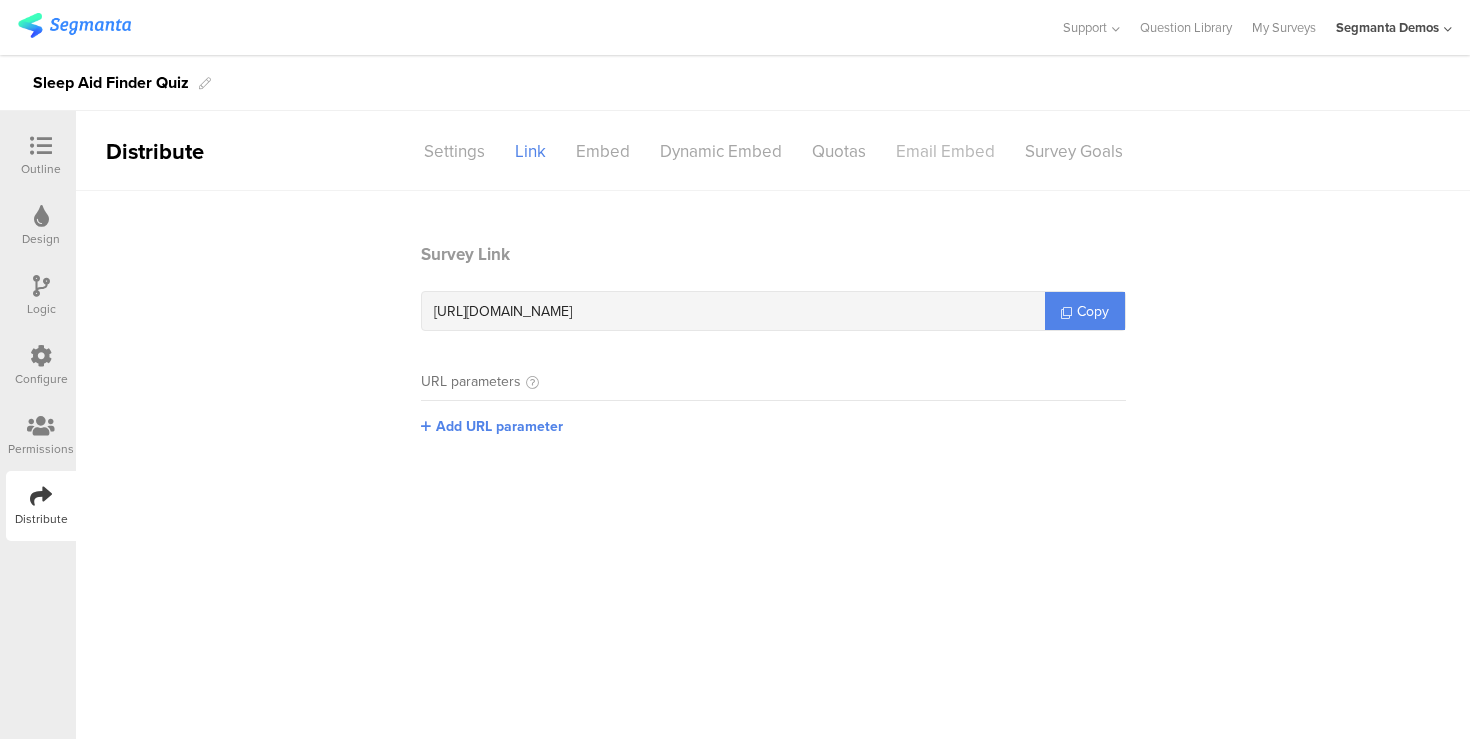 click on "Email Embed" at bounding box center (945, 151) 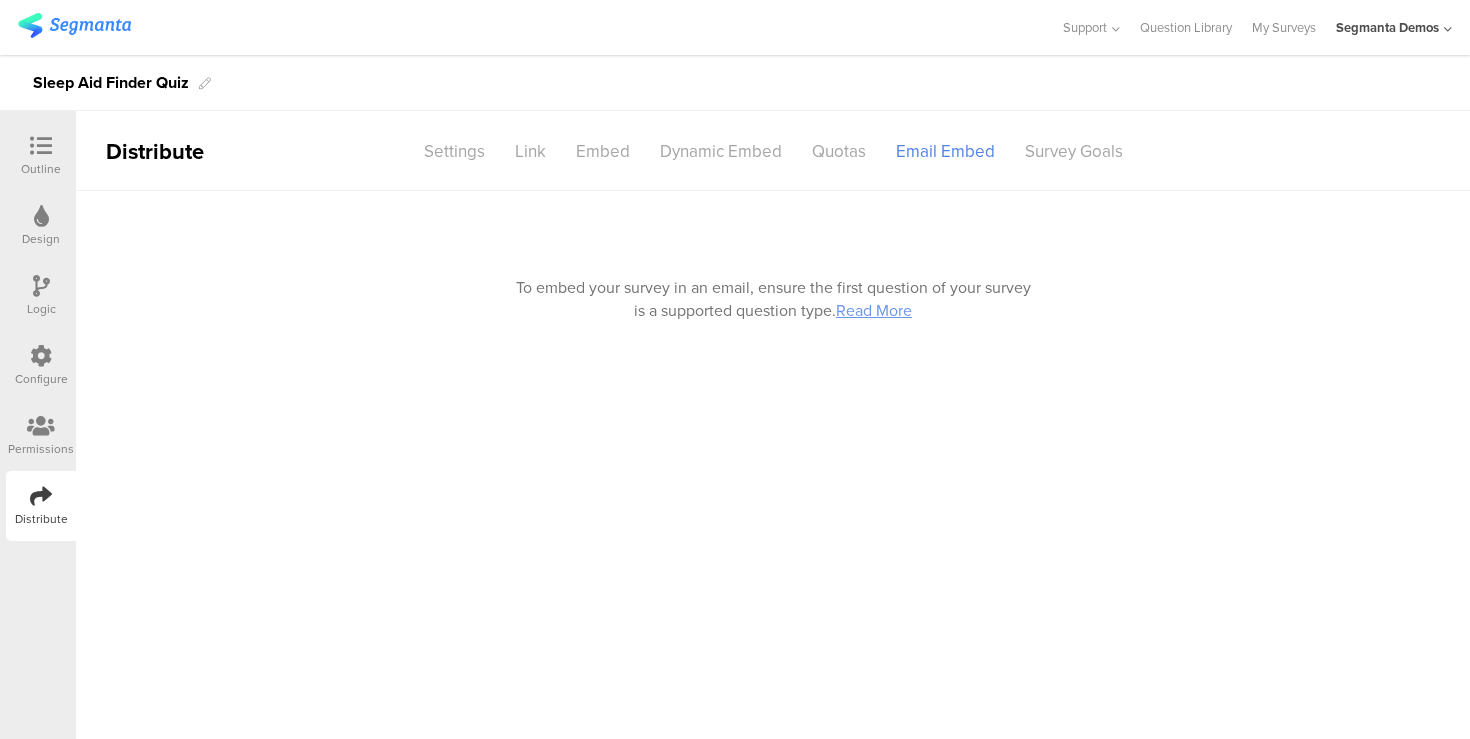 click on "Outline" at bounding box center [41, 156] 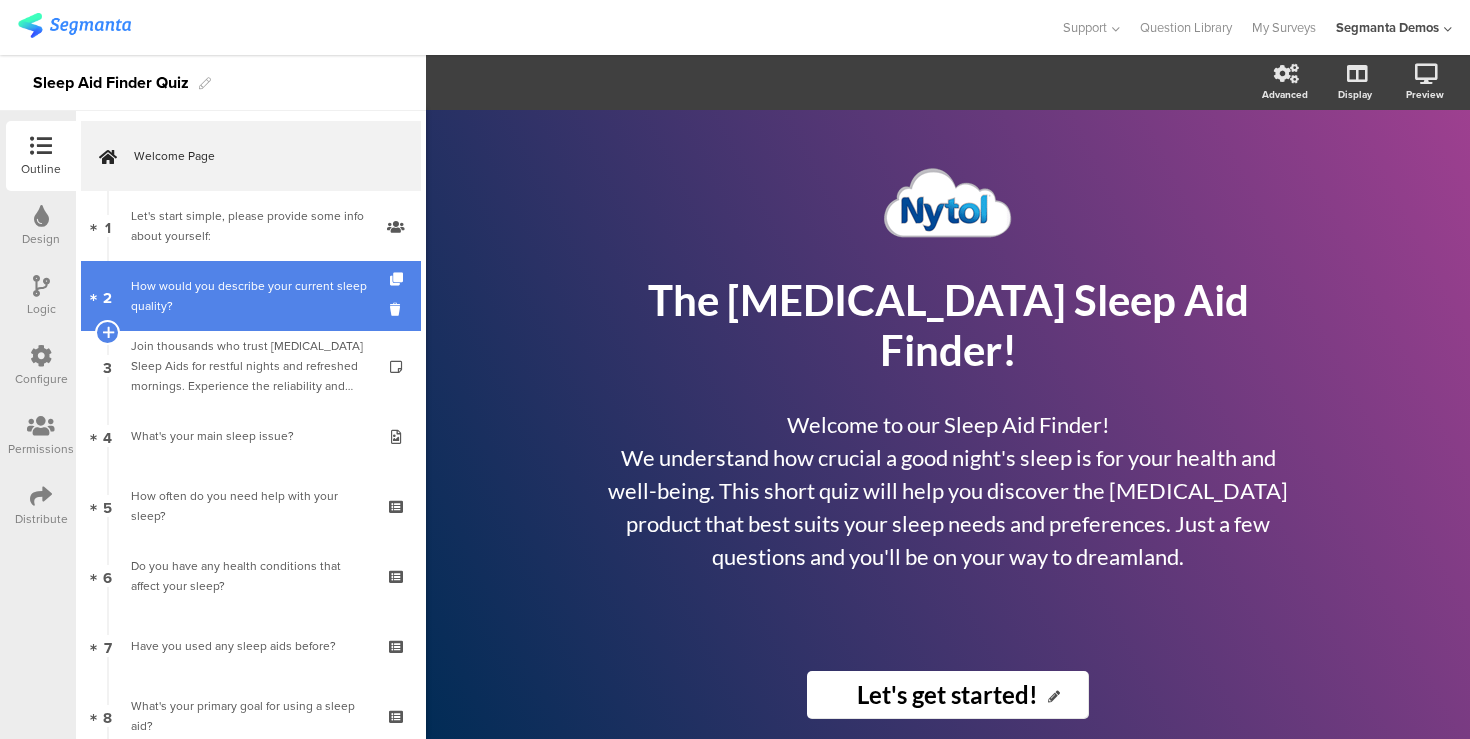 click on "How would you describe your current sleep quality?" at bounding box center (250, 296) 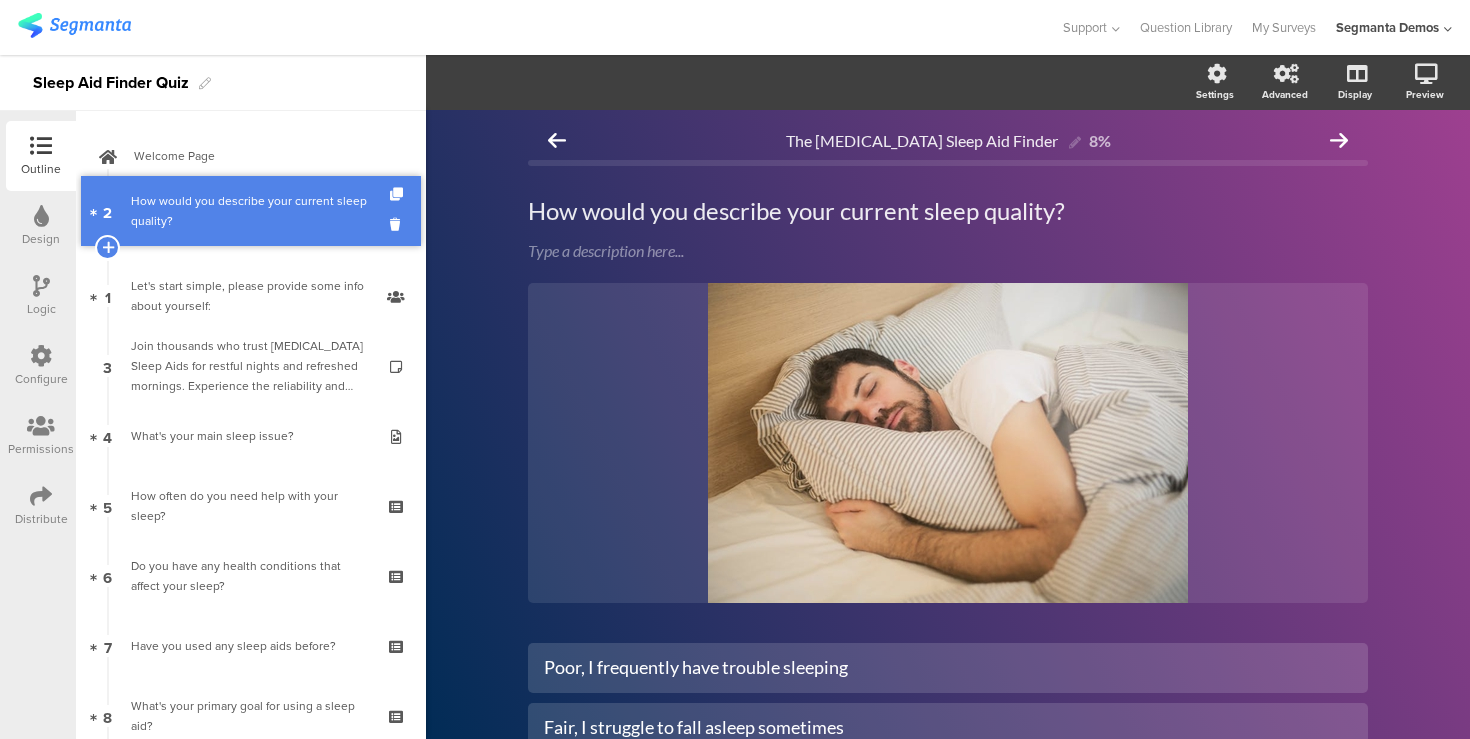 drag, startPoint x: 272, startPoint y: 287, endPoint x: 277, endPoint y: 206, distance: 81.154175 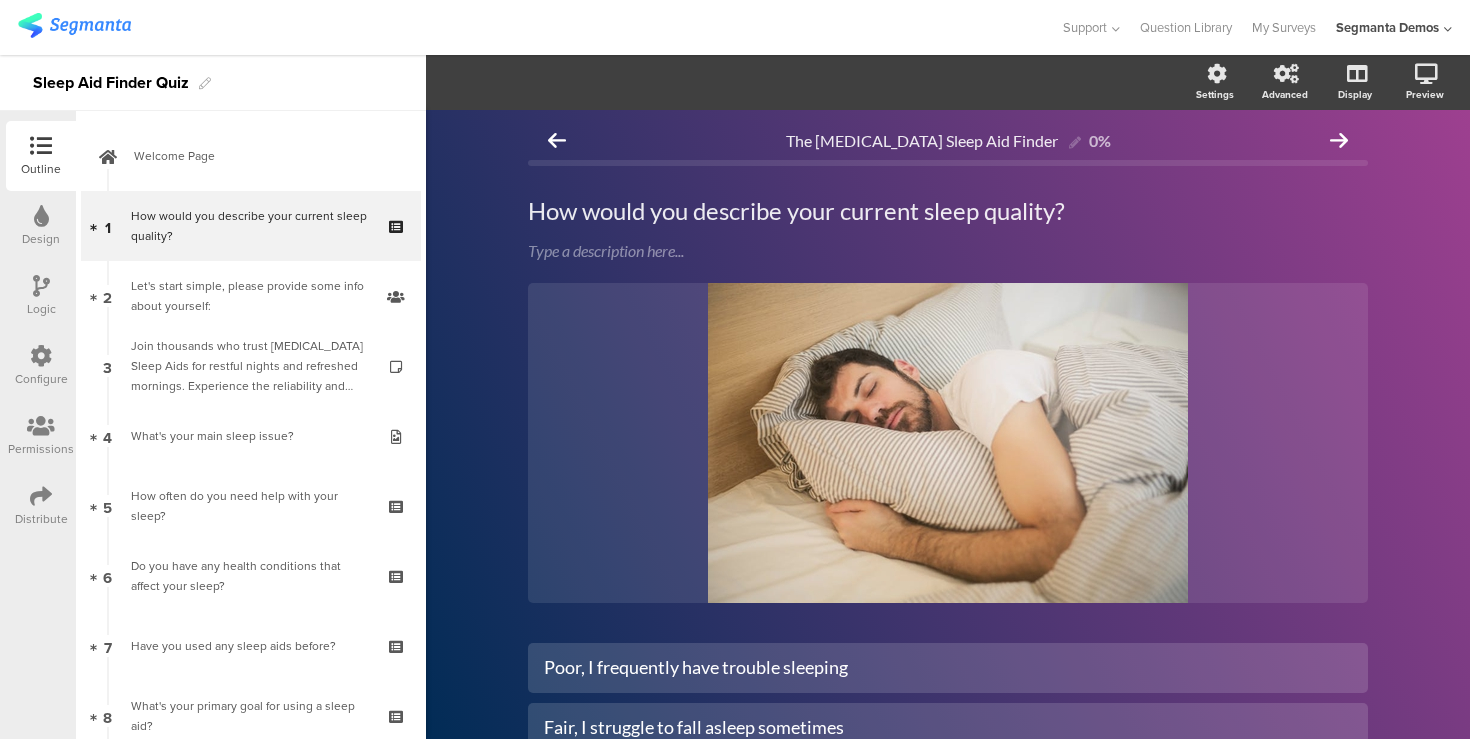 click at bounding box center [41, 496] 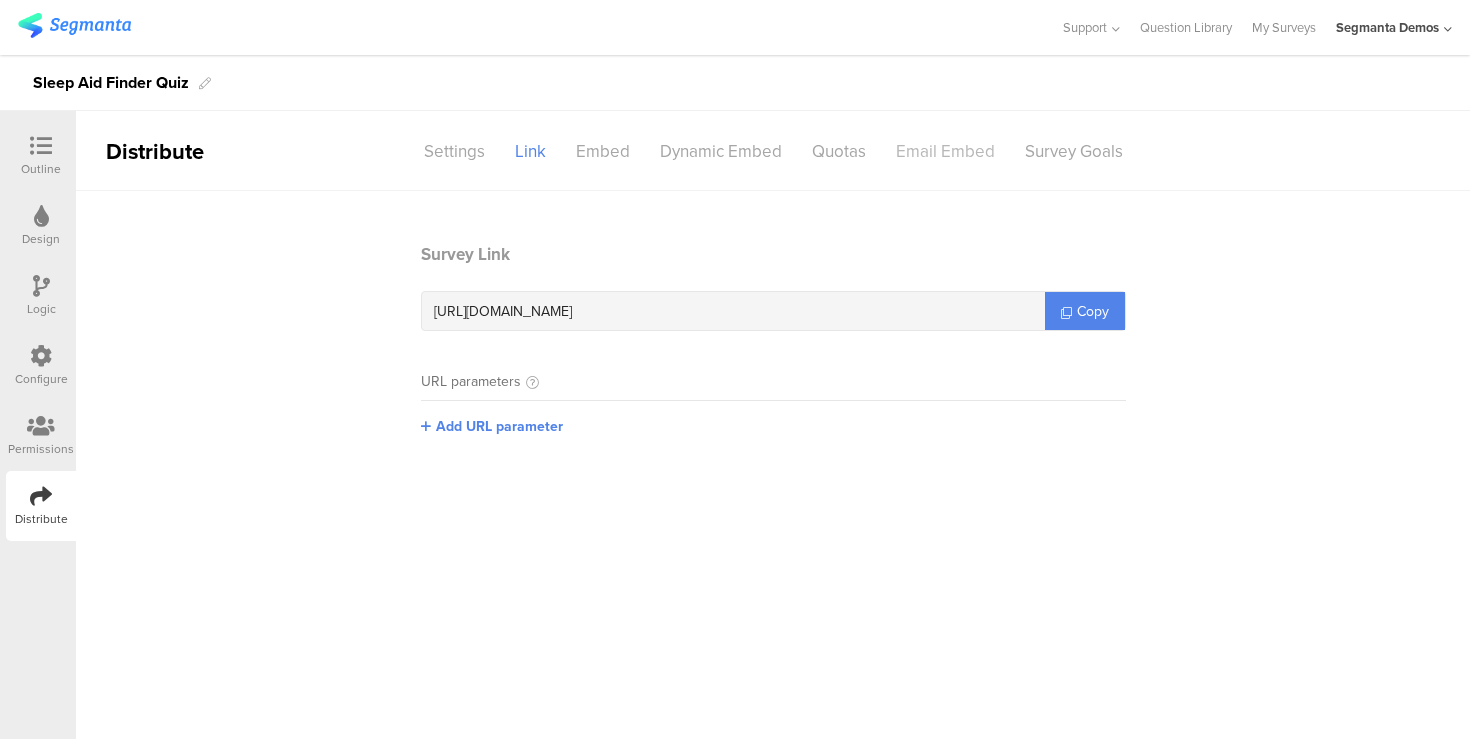 click on "Email Embed" at bounding box center [945, 151] 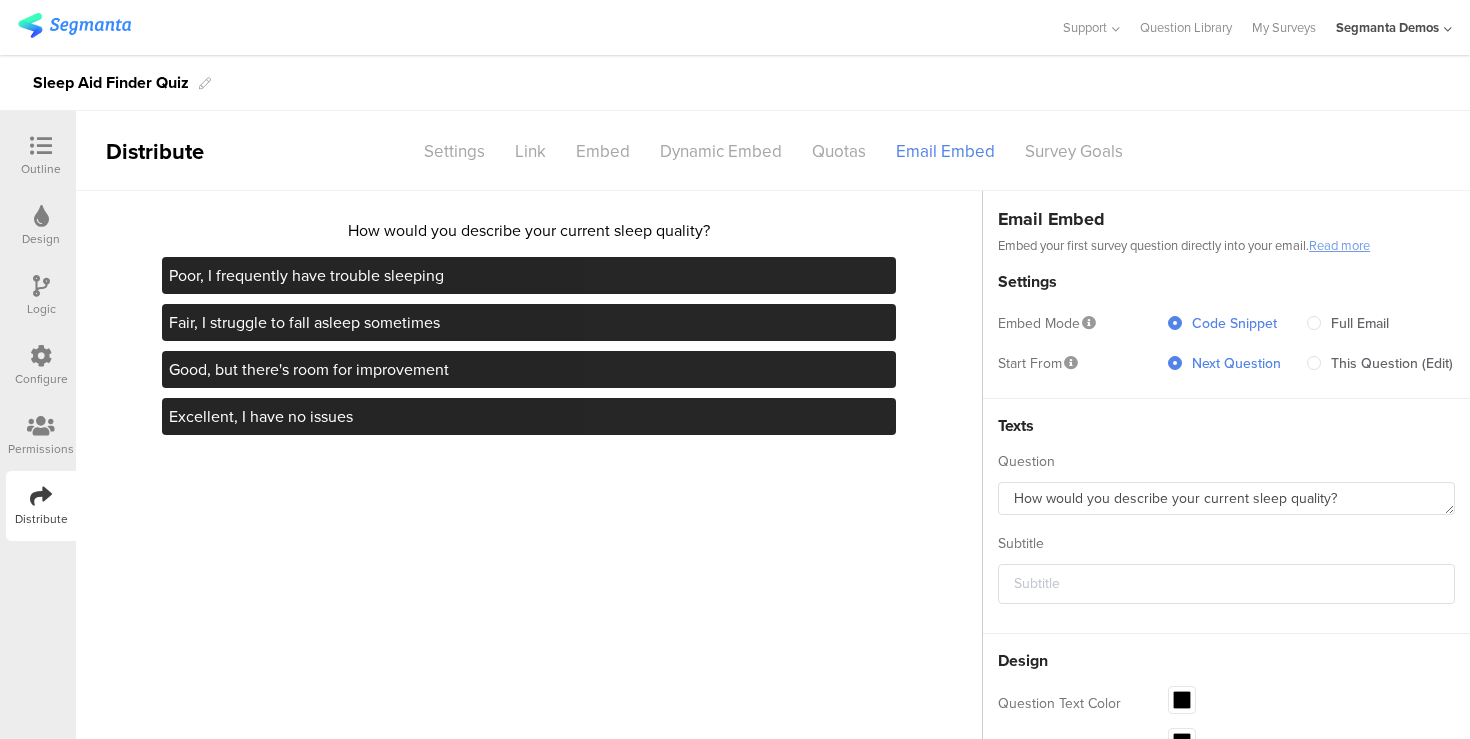click at bounding box center (41, 356) 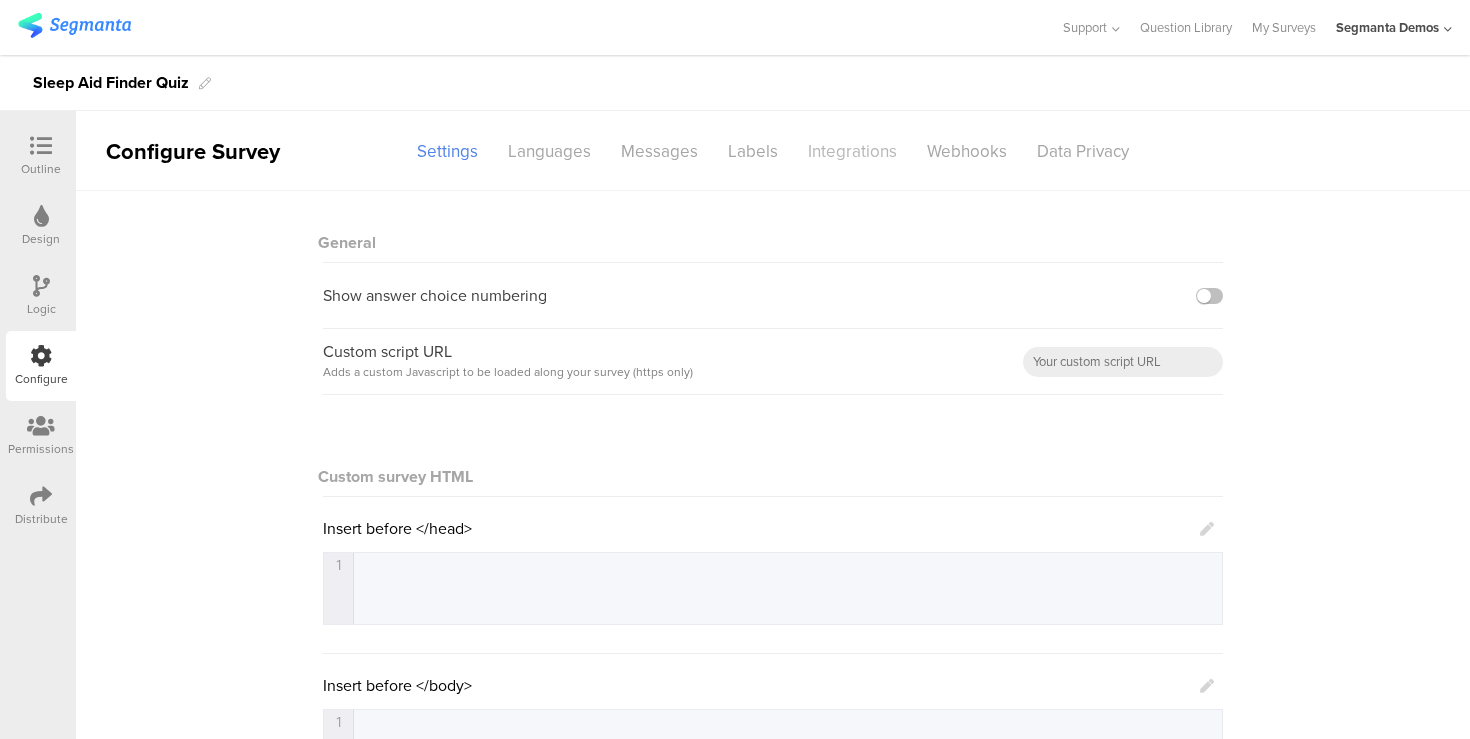 click on "Integrations" at bounding box center (852, 151) 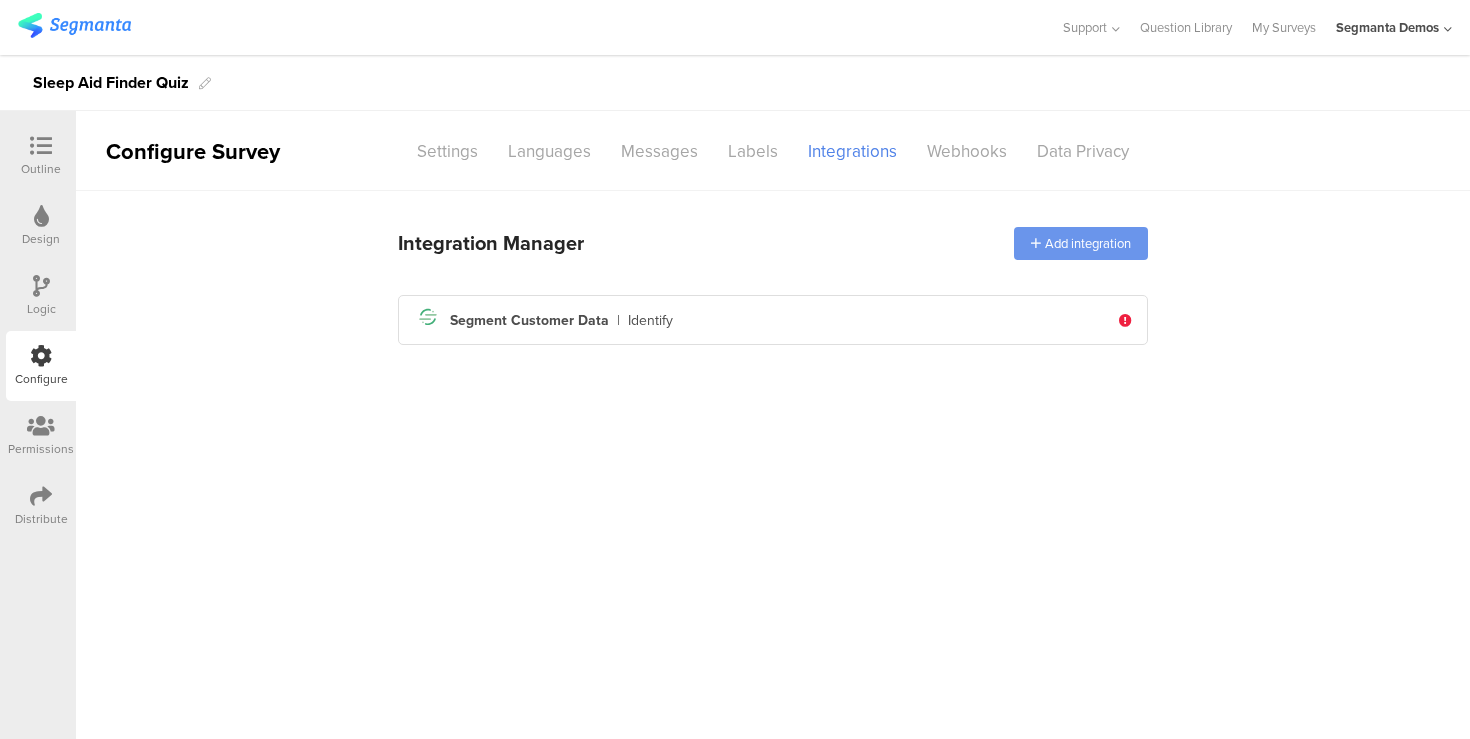 click on "Add integration" at bounding box center [1081, 243] 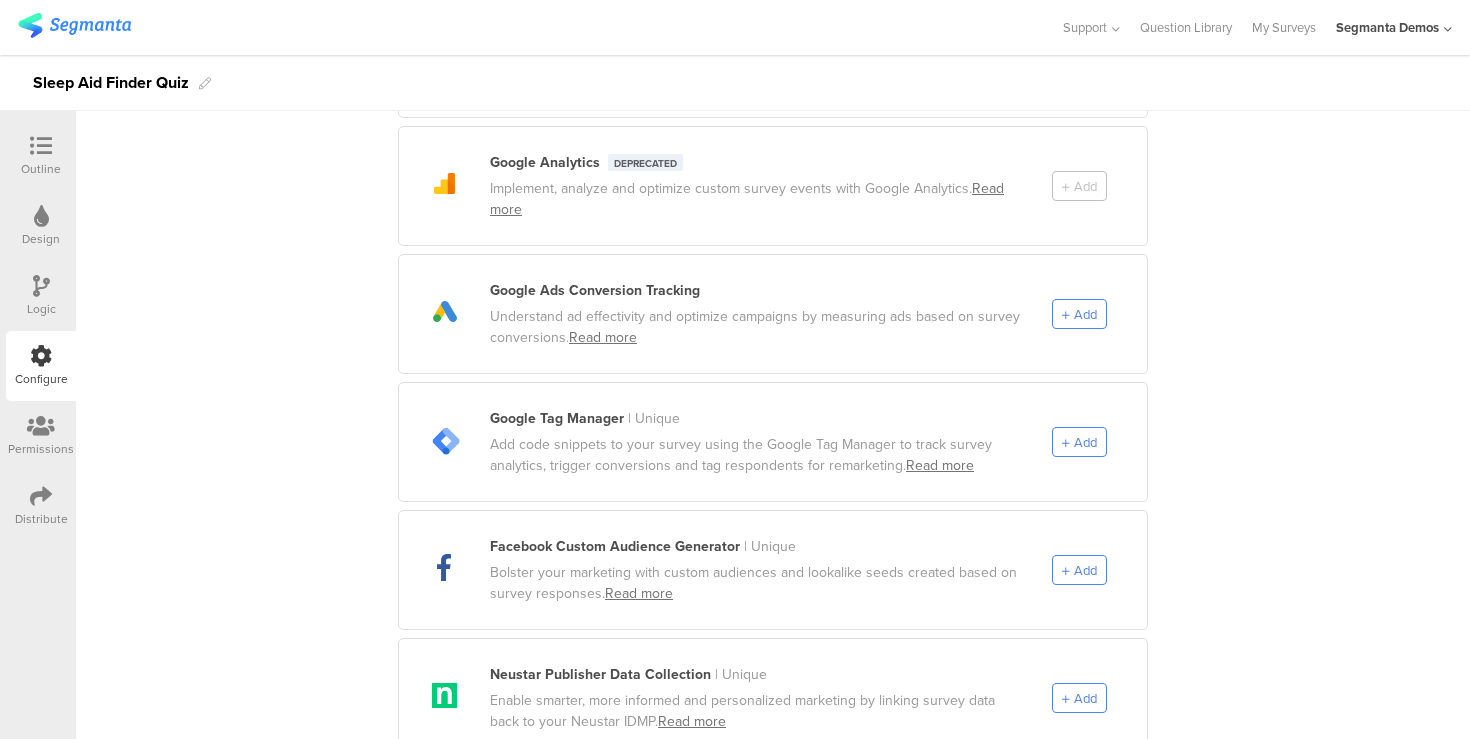 scroll, scrollTop: 493, scrollLeft: 0, axis: vertical 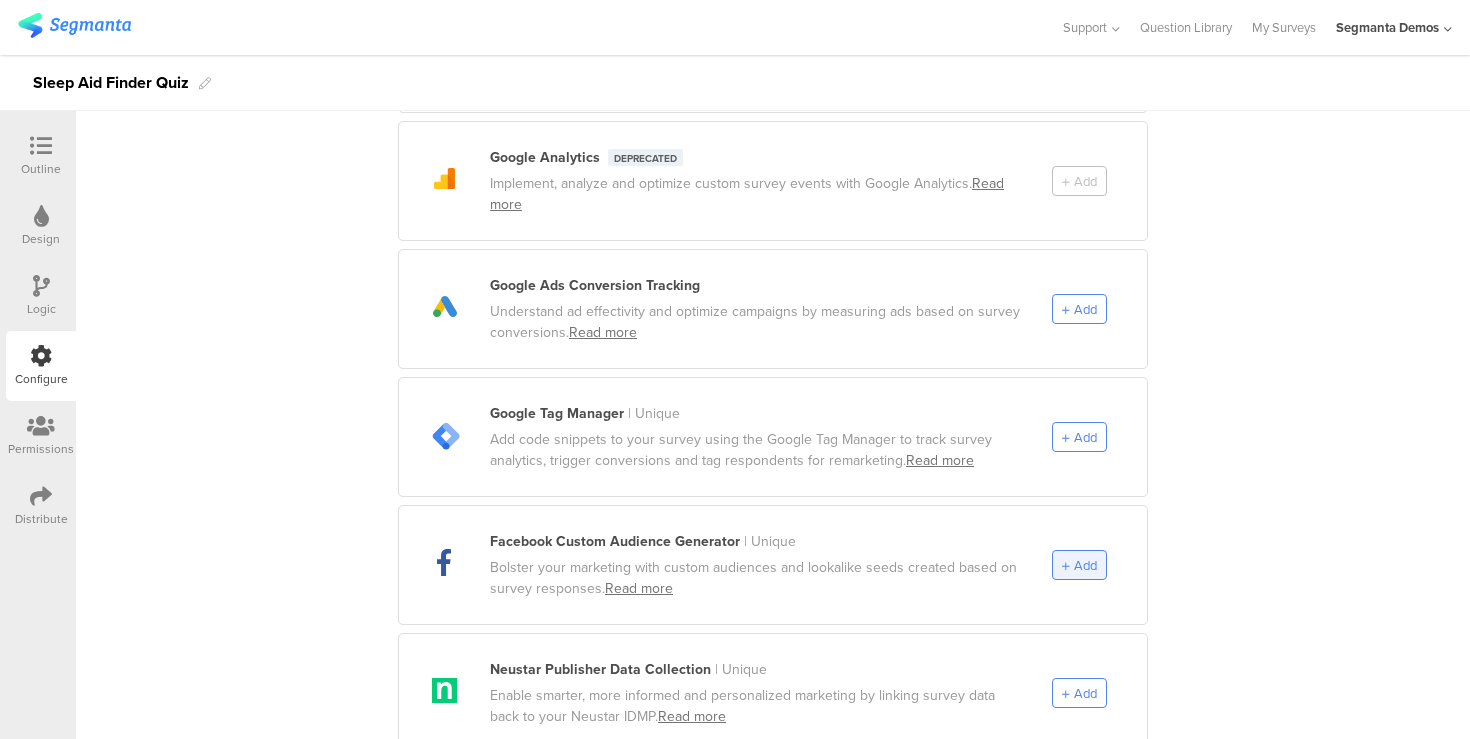 click at bounding box center (1066, 566) 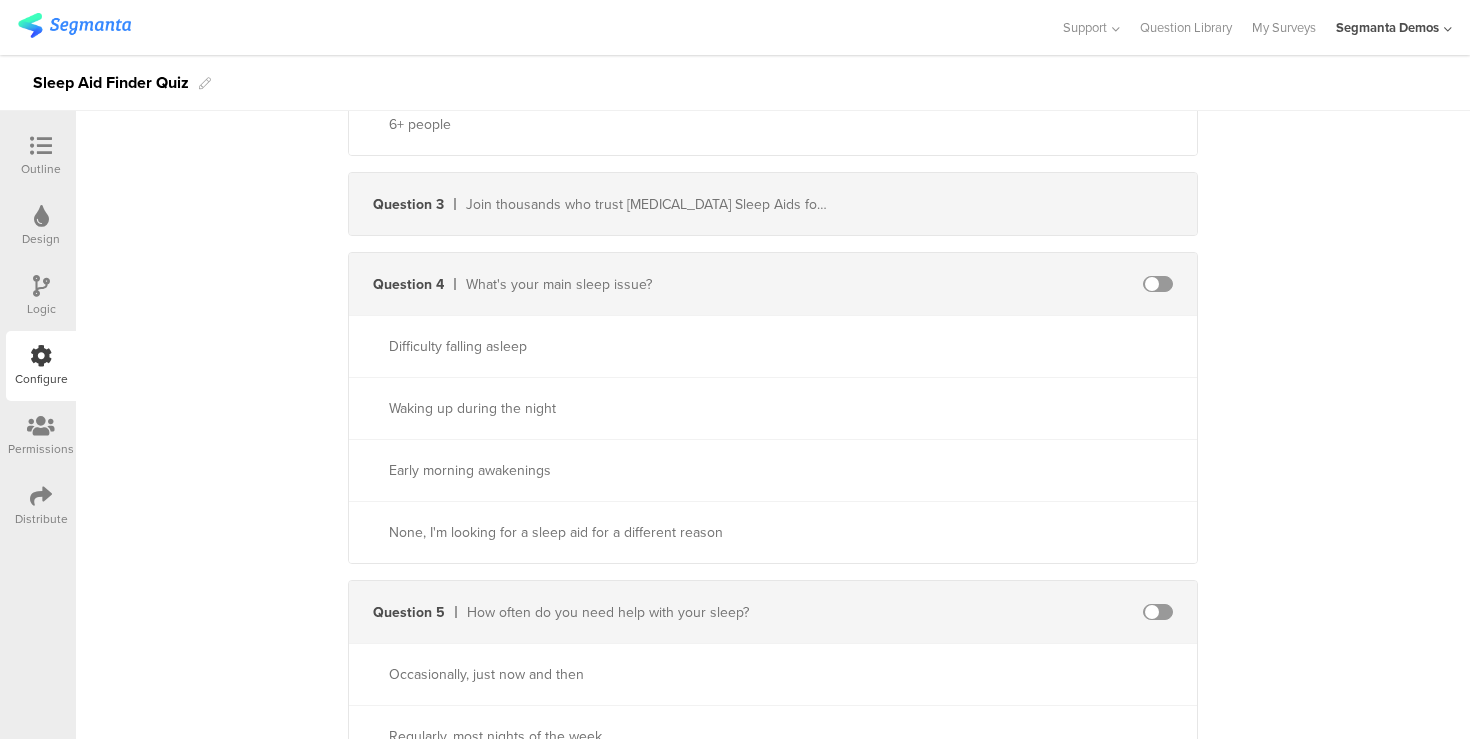 scroll, scrollTop: 1581, scrollLeft: 0, axis: vertical 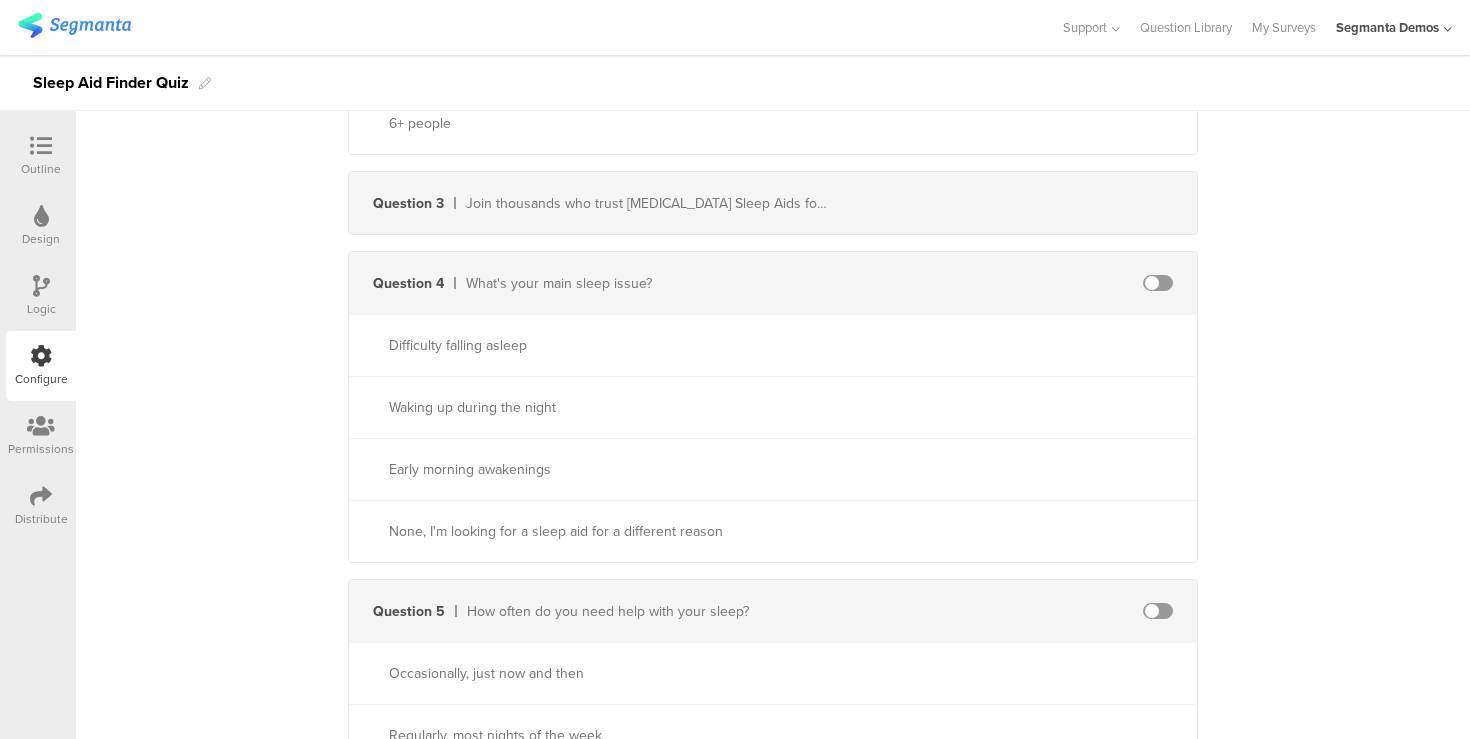 click at bounding box center [1158, 283] 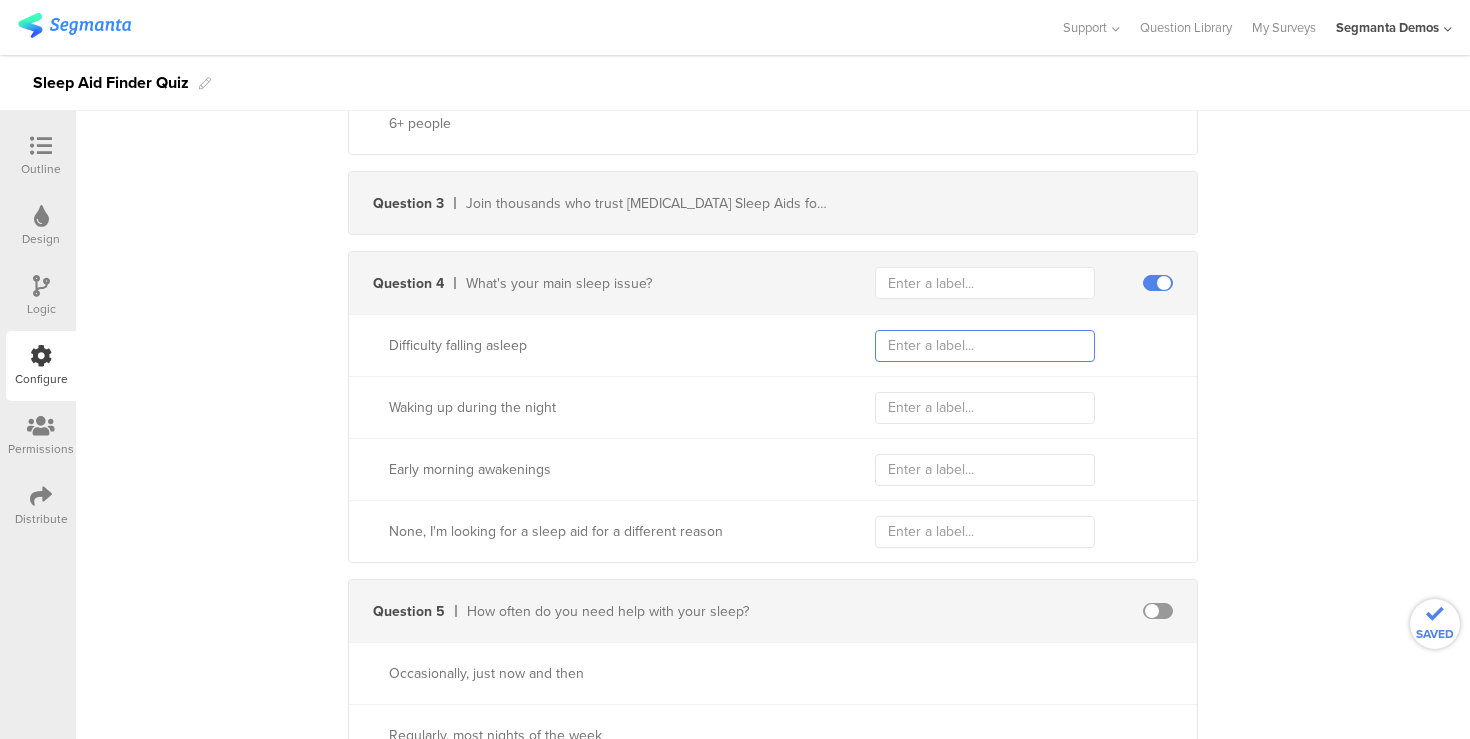 click at bounding box center [985, 346] 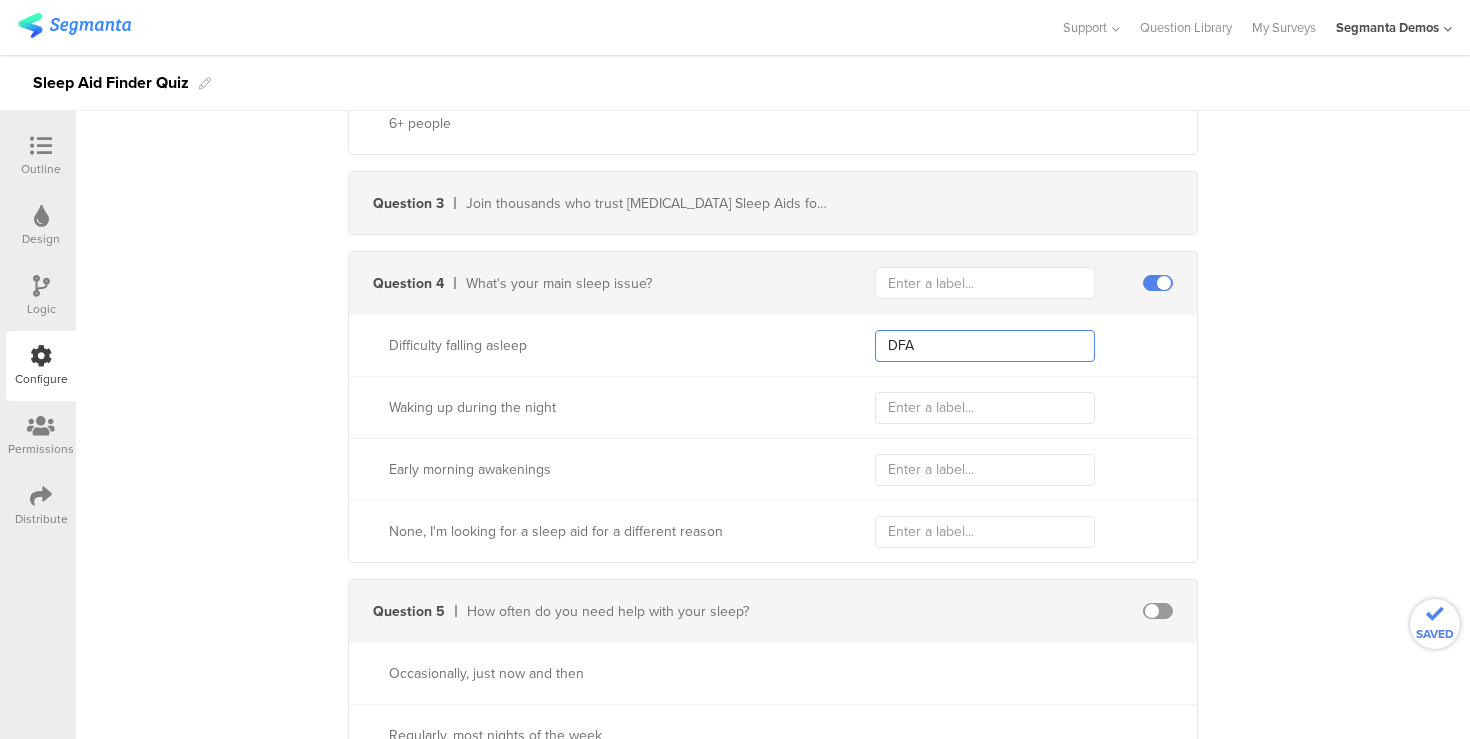 type on "DFA" 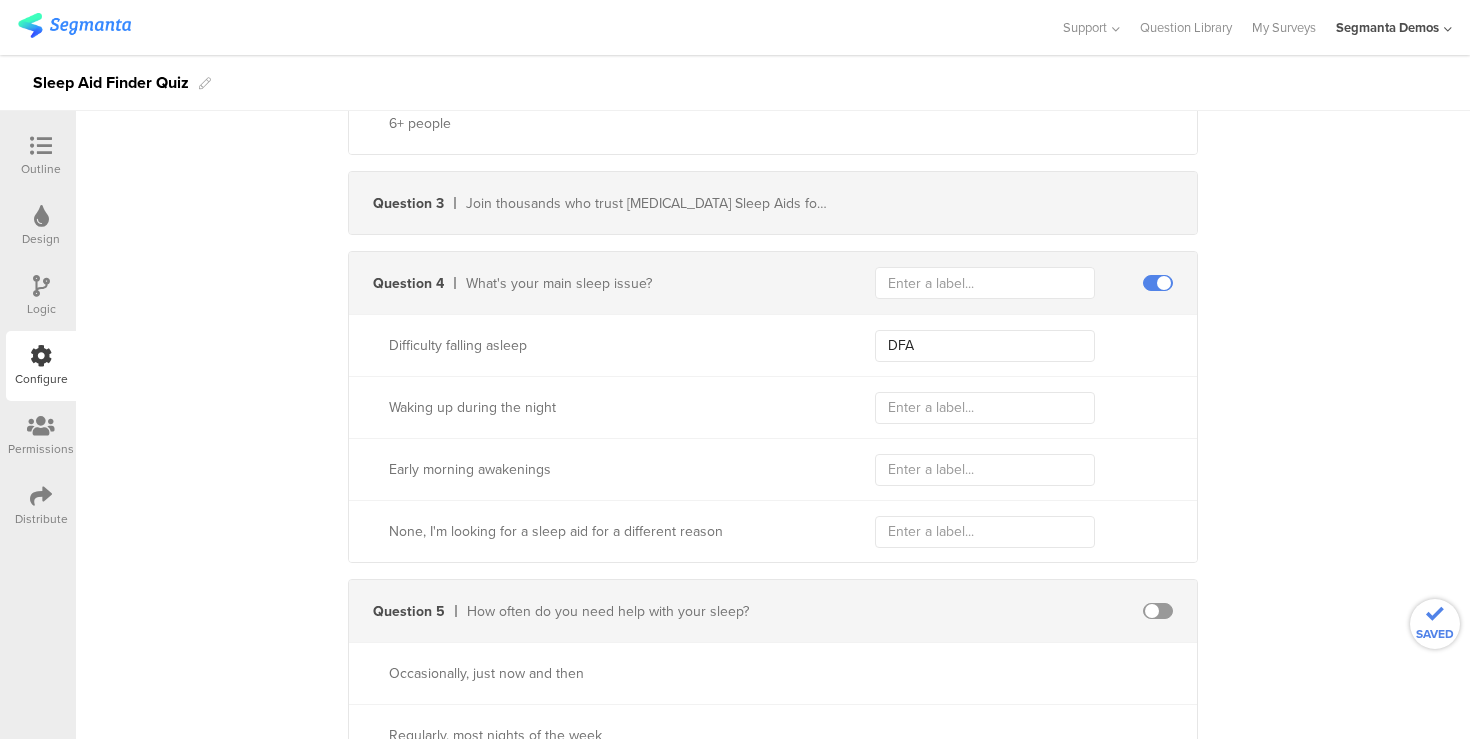 click on "Event name               Facebook pixel ID                Send event         Question 1       How would you describe your current sleep quality?                   Poor, I frequently have trouble sleeping           Fair, I struggle to fall asleep sometimes           Good, but there's room for improvement           Excellent, I have no issues     Question 2       Let's start simple, please provide some info about yourself:           Question 2.a       How old are you?               Under 20           21-30           31-40           41-50           Over 50     Question 2.b       What gender do you identify with?               [DEMOGRAPHIC_DATA]           [DEMOGRAPHIC_DATA]           [DEMOGRAPHIC_DATA]           Self identify           Prefer not to say     Question 2.c       How many people are in your household?               1-3 people           4-5 people           6+ people     Question 3                 Question 4       What's your main sleep issue?                   Difficulty falling asleep     DFA       Waking up during the night" at bounding box center (773, 845) 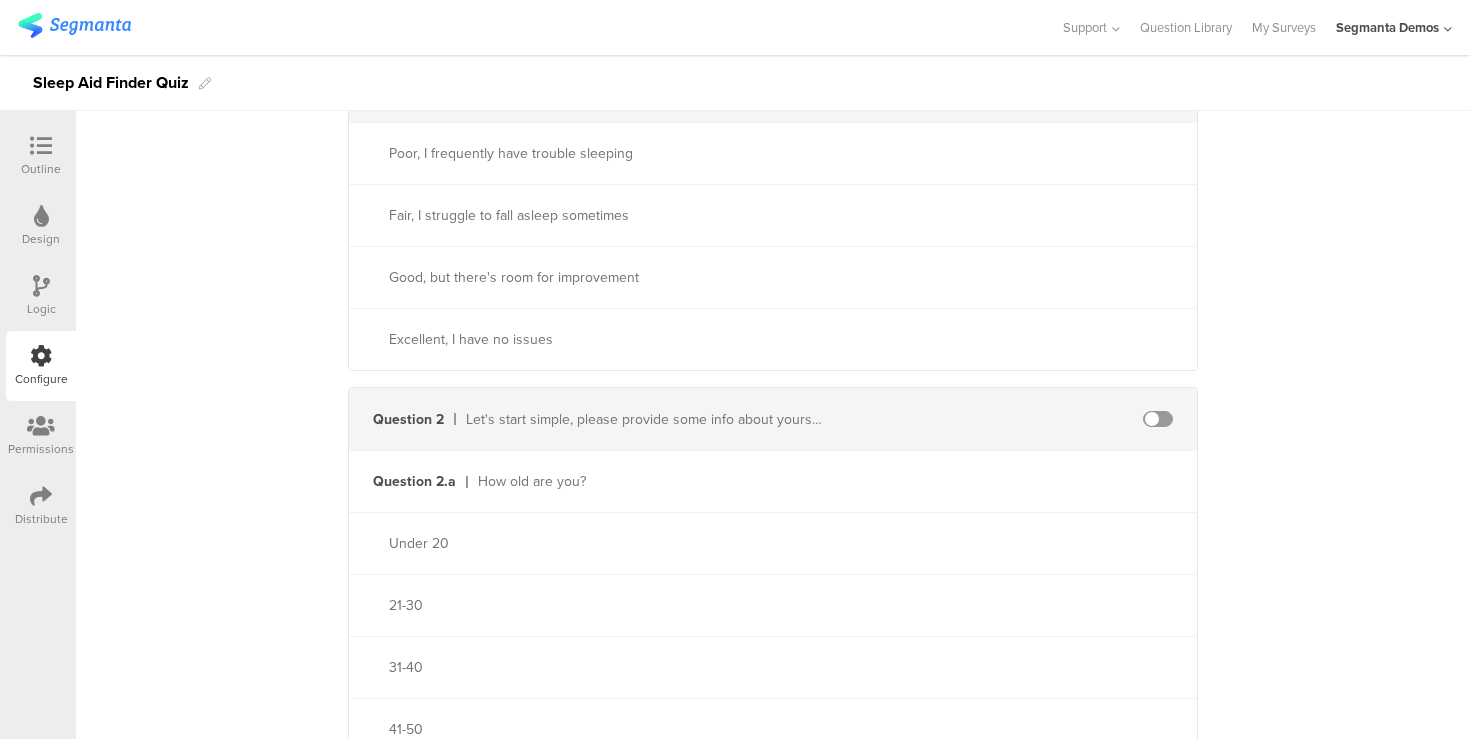 scroll, scrollTop: 0, scrollLeft: 0, axis: both 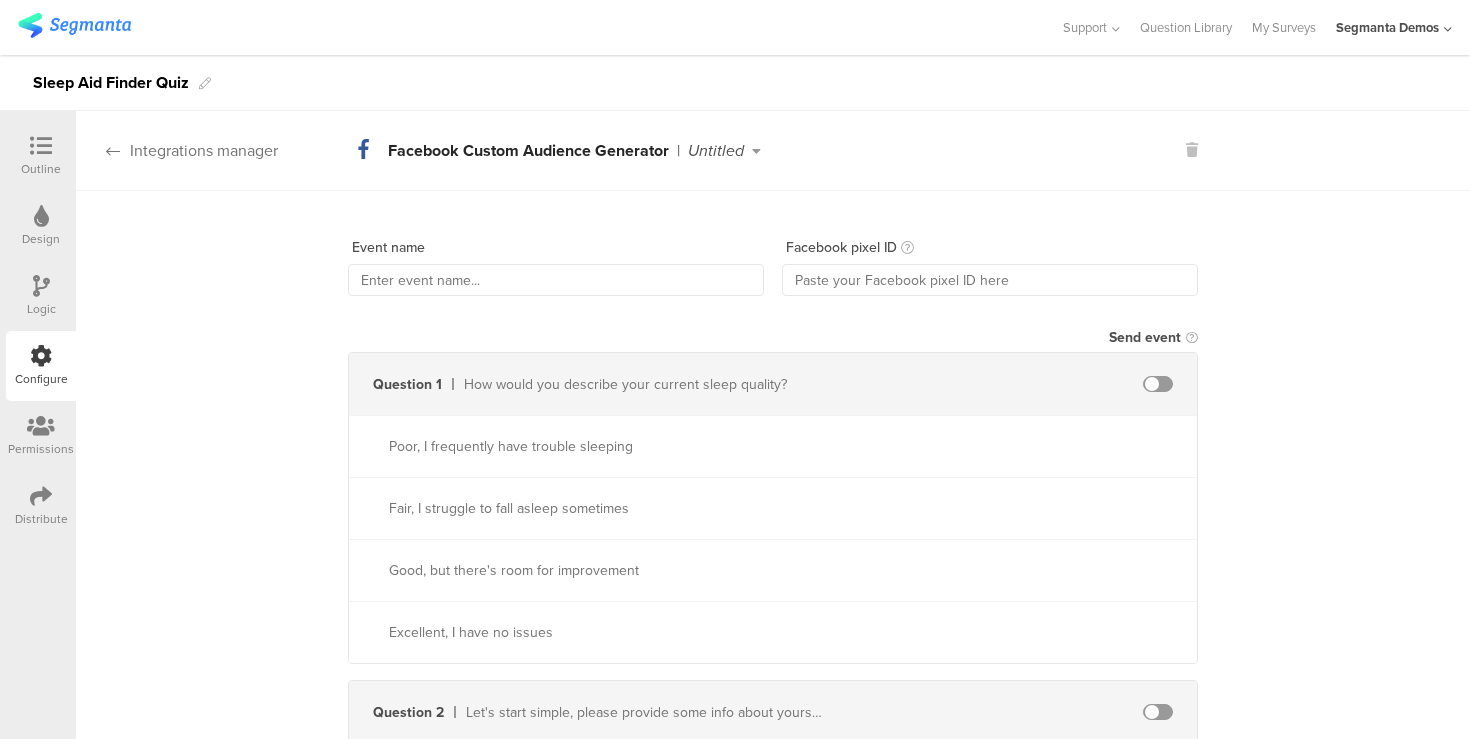 click on "Integrations manager" at bounding box center (177, 150) 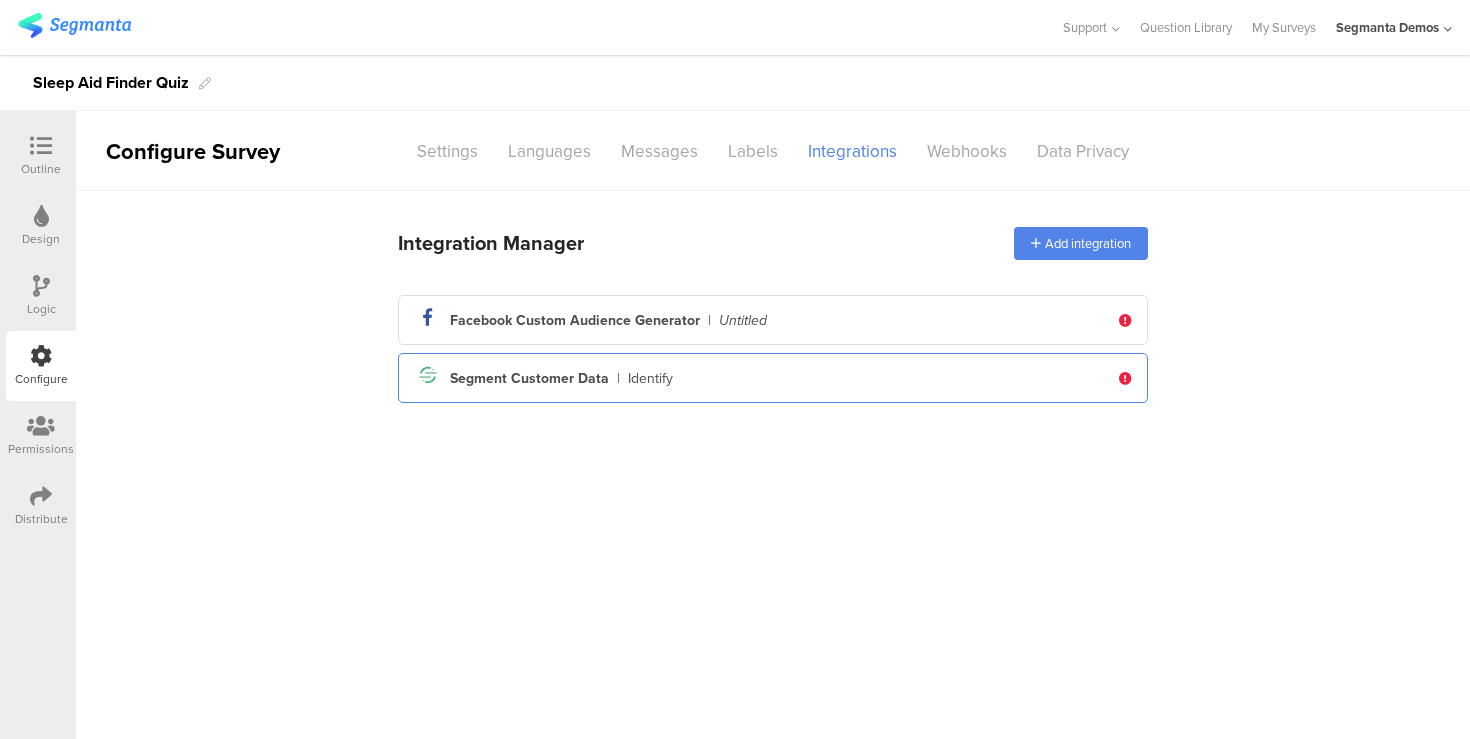 click on "Segment Customer Data" at bounding box center (529, 378) 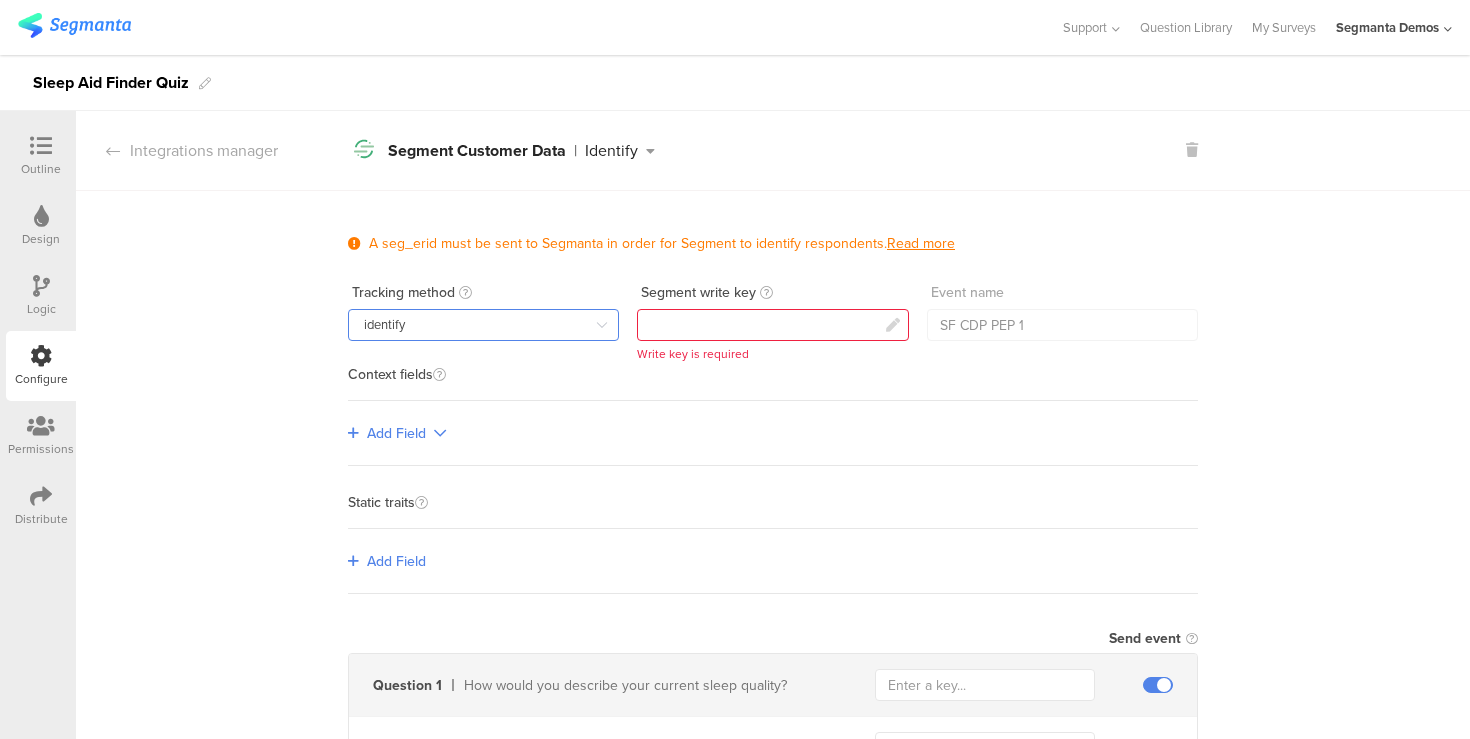click on "identify" at bounding box center (483, 325) 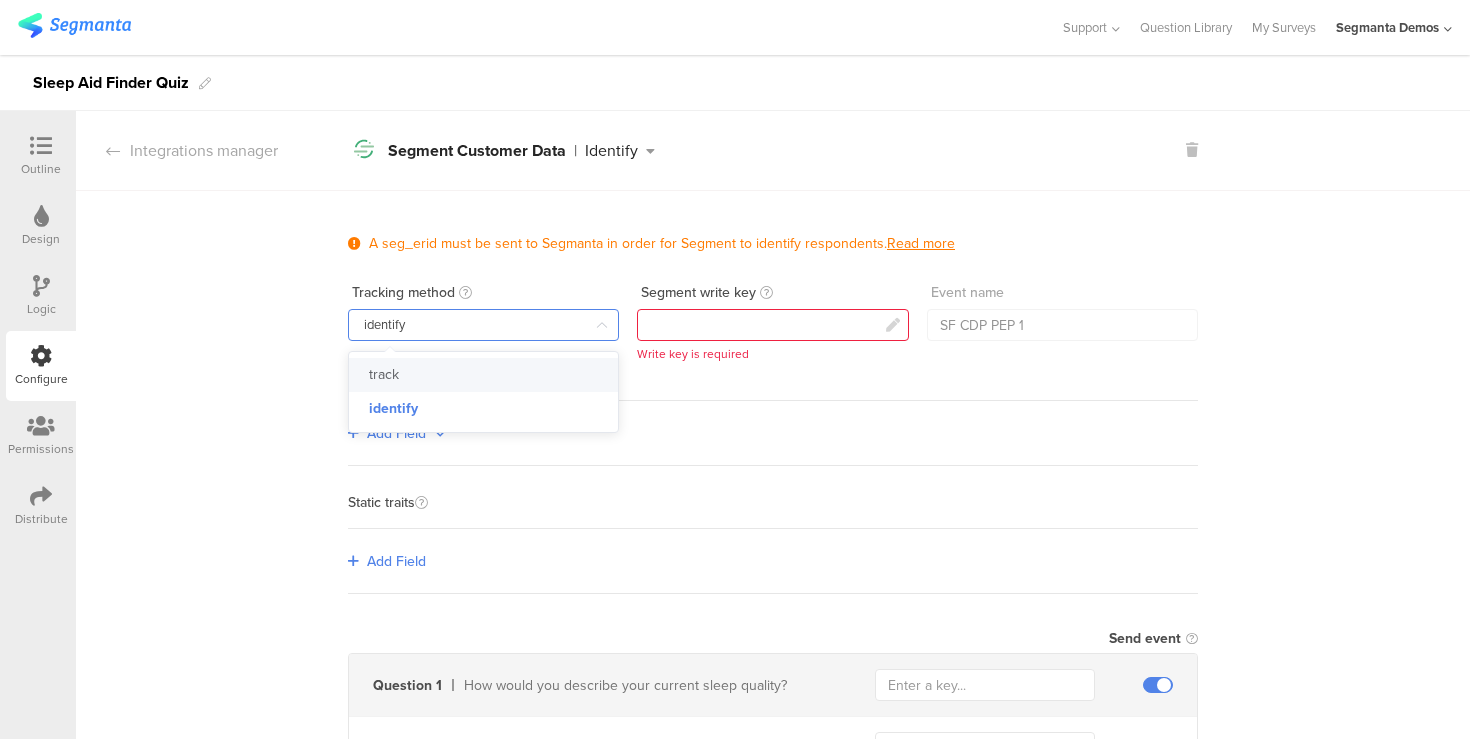 click on "A seg_erid must be sent to Segmanta in order for Segment to identify
respondents.  Read more   Tracking method     identify     Update Segment write key   Cancel     Save     Segment write key         Write key is required     Event name     SF CDP PEP 1             Context fields
Add Field     Single-level   Multi-level   Static traits
Add Field    Send event         Question 1       How would you describe your current sleep quality?                   Poor, I frequently have trouble sleeping     poor       Fair, I struggle to fall asleep sometimes           Good, but there's room for improvement           Excellent, I have no issues     Question 2       Let's start simple, please provide some info about yourself:           Question 2.a       How old are you?               Under 20           21-30           31-40           41-50           Over 50     Question 2.b       What gender do you identify with?               [DEMOGRAPHIC_DATA]           [DEMOGRAPHIC_DATA]           [DEMOGRAPHIC_DATA]" at bounding box center (773, 2563) 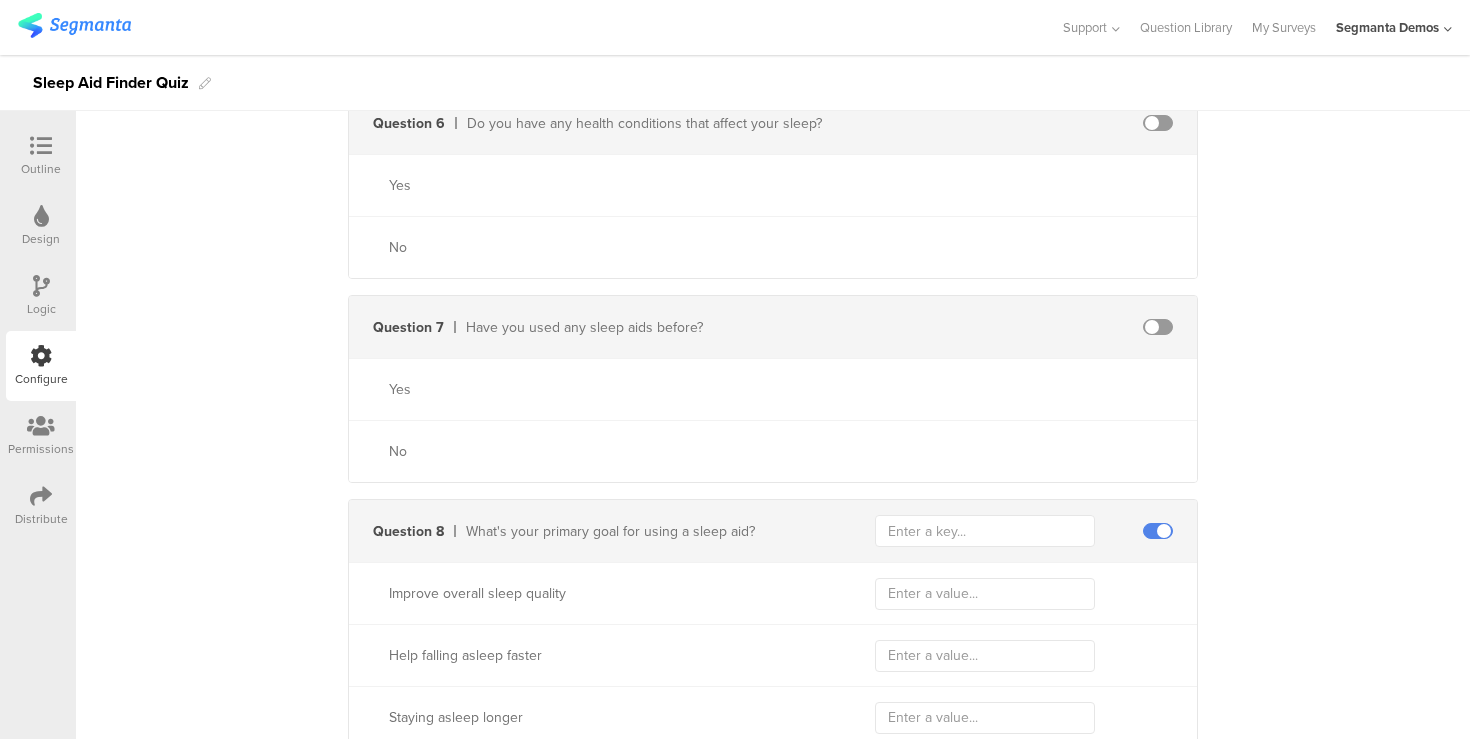 scroll, scrollTop: 2601, scrollLeft: 0, axis: vertical 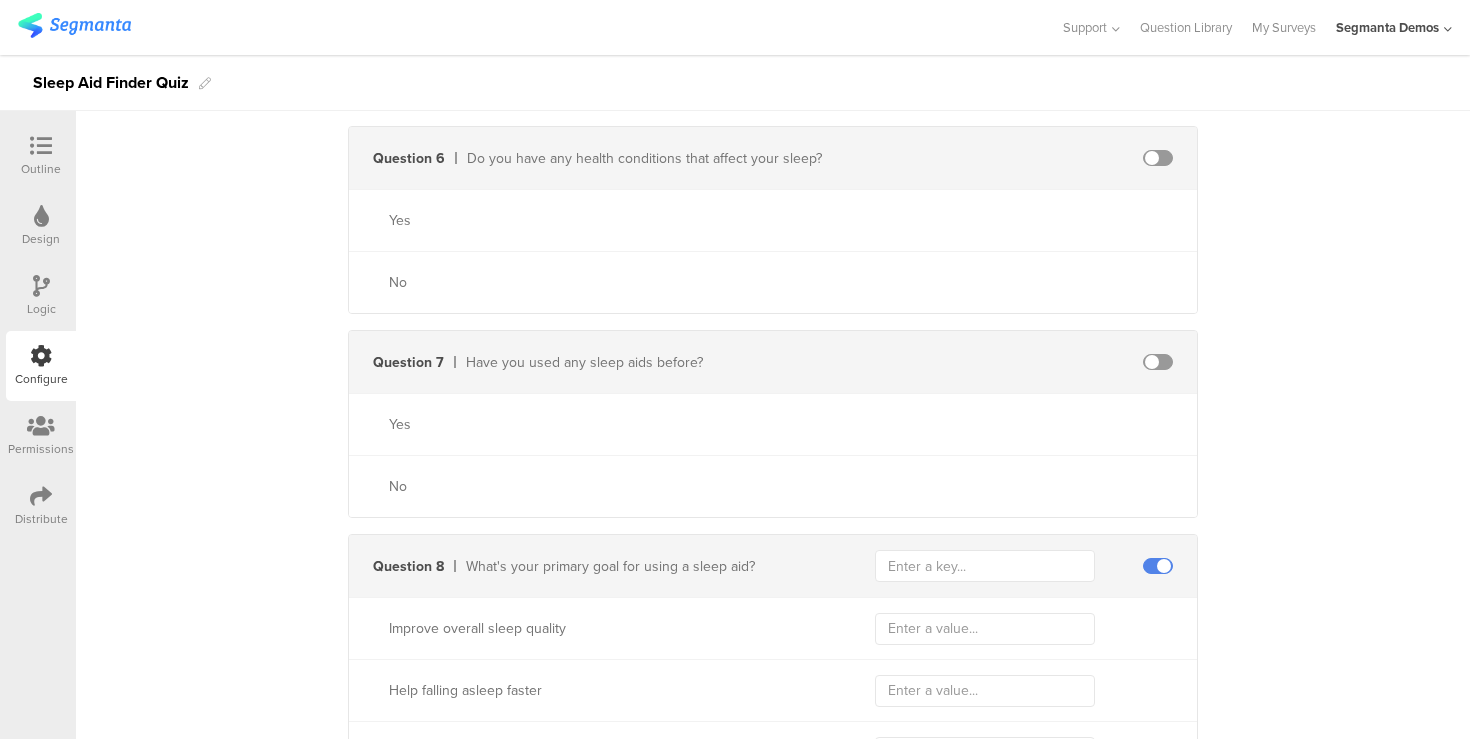 click at bounding box center [1158, 362] 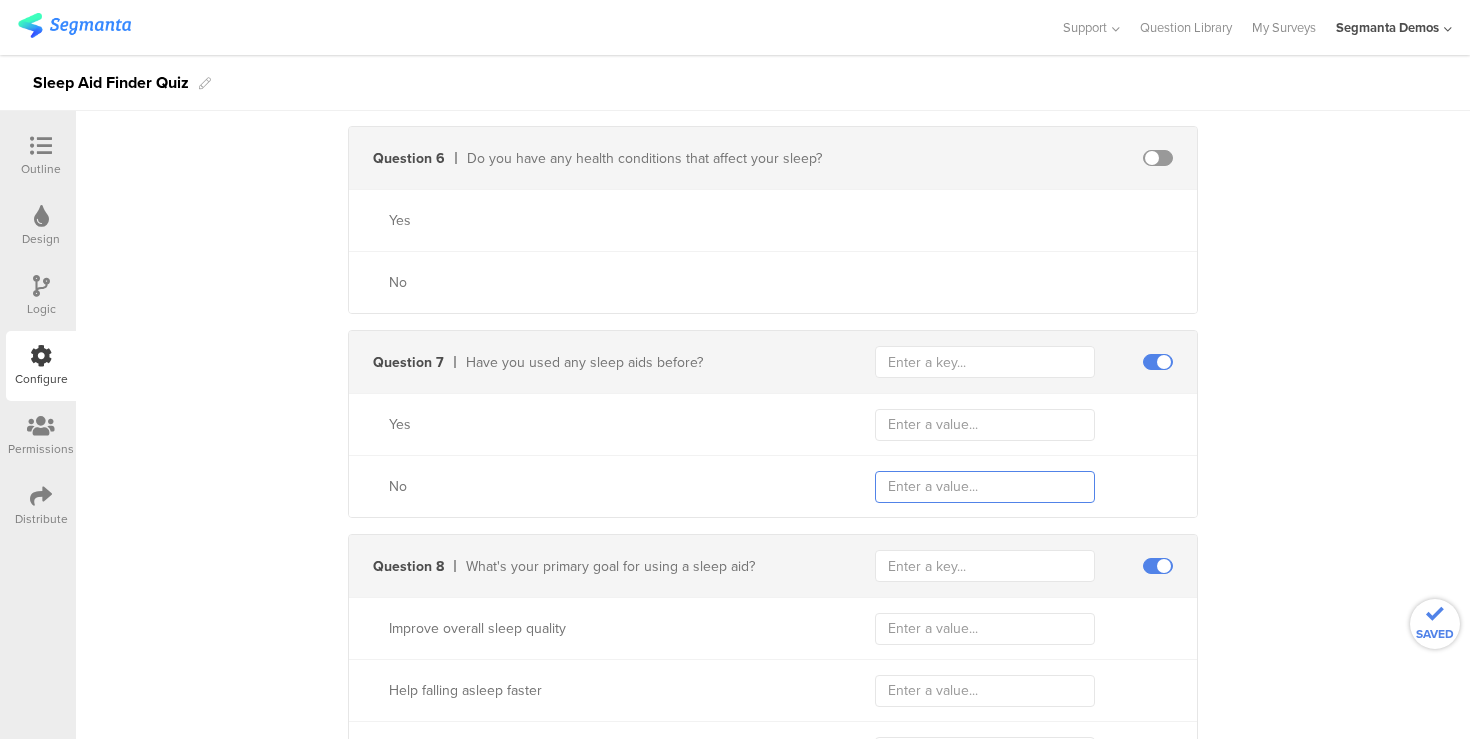 click at bounding box center (985, 487) 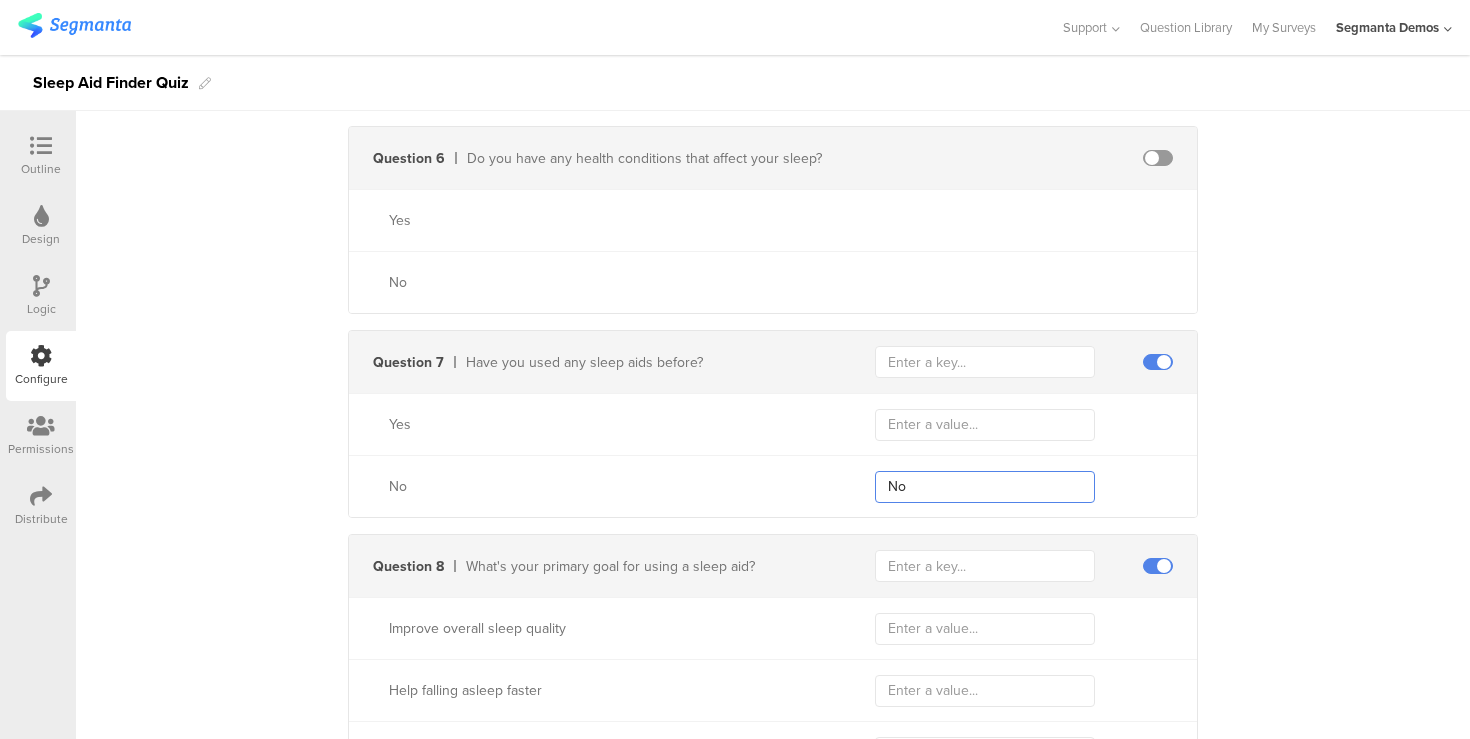 type on "No" 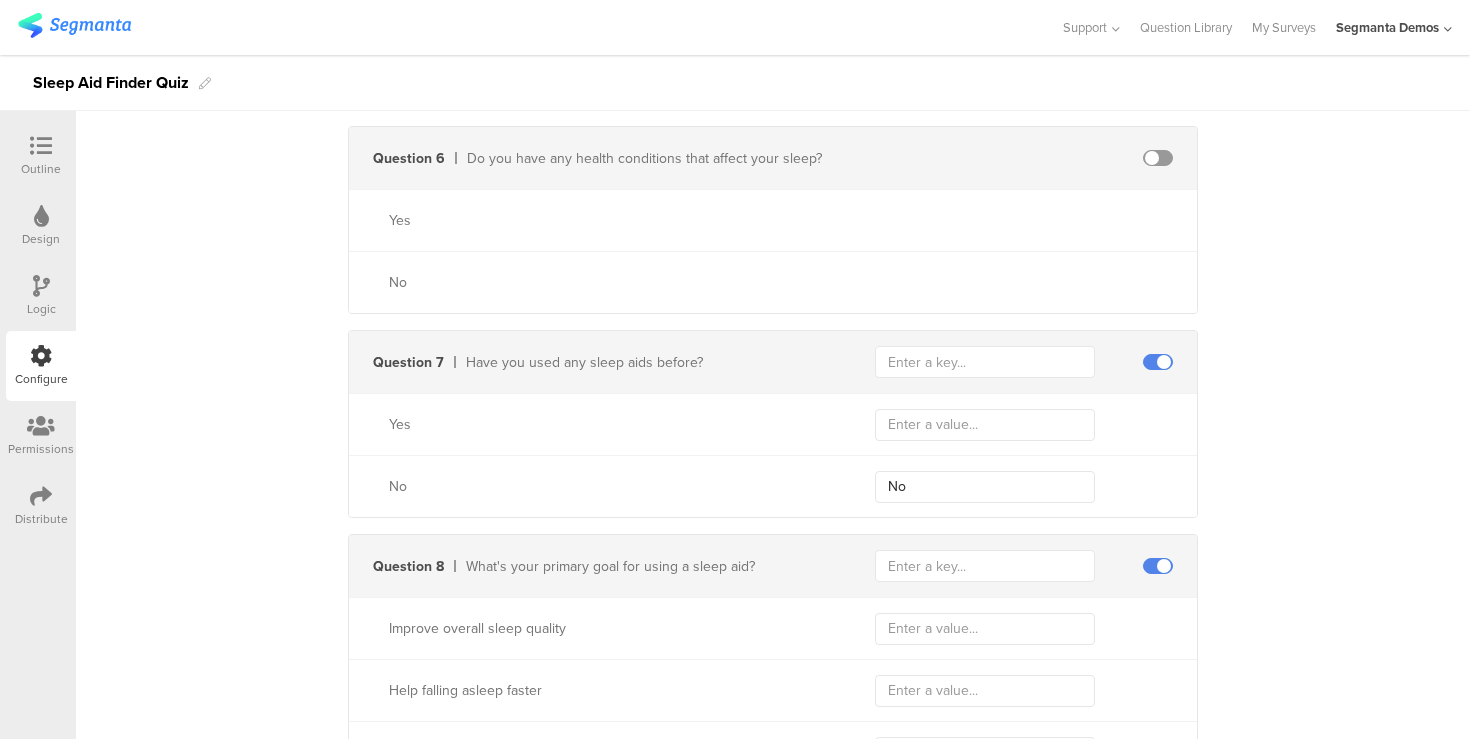 click on "A seg_erid must be sent to Segmanta in order for Segment to identify
respondents.  Read more   Tracking method     identify     Update Segment write key   Cancel     Save     Segment write key         Write key is required     Event name     SF CDP PEP 1             Context fields
Add Field     Single-level   Multi-level   Static traits
Add Field    Send event         Question 1       How would you describe your current sleep quality?                   Poor, I frequently have trouble sleeping     poor       Fair, I struggle to fall asleep sometimes           Good, but there's room for improvement           Excellent, I have no issues     Question 2       Let's start simple, please provide some info about yourself:           Question 2.a       How old are you?               Under 20           21-30           31-40           41-50           Over 50     Question 2.b       What gender do you identify with?               [DEMOGRAPHIC_DATA]           [DEMOGRAPHIC_DATA]           [DEMOGRAPHIC_DATA]" at bounding box center (773, -38) 